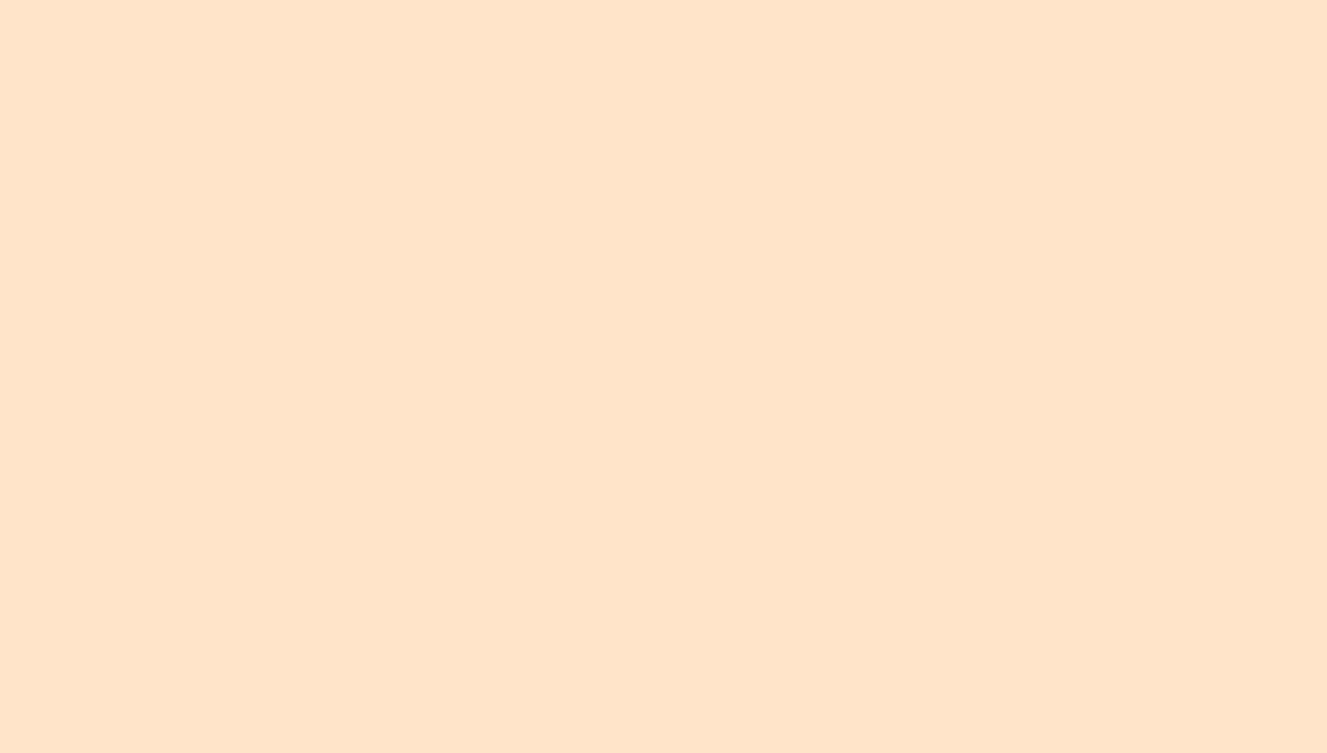 scroll, scrollTop: 0, scrollLeft: 0, axis: both 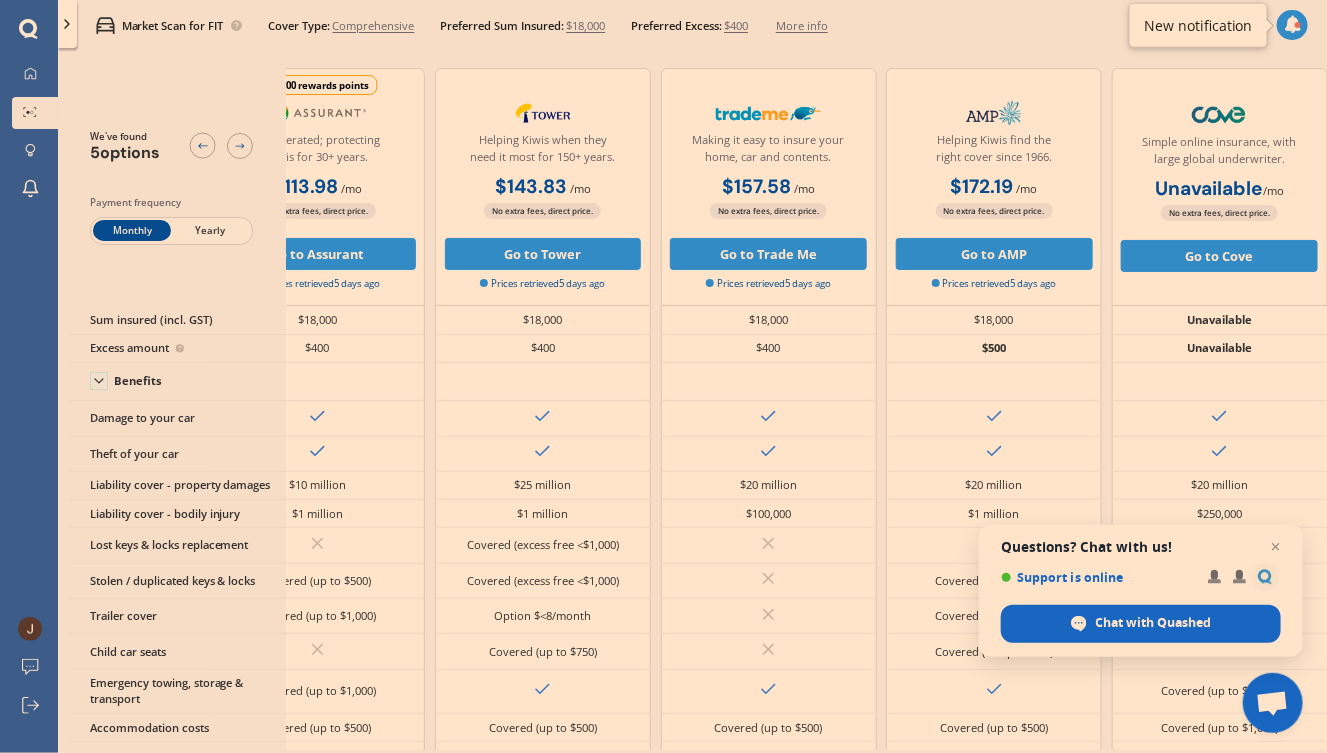 drag, startPoint x: 904, startPoint y: 149, endPoint x: 1193, endPoint y: 137, distance: 289.24902 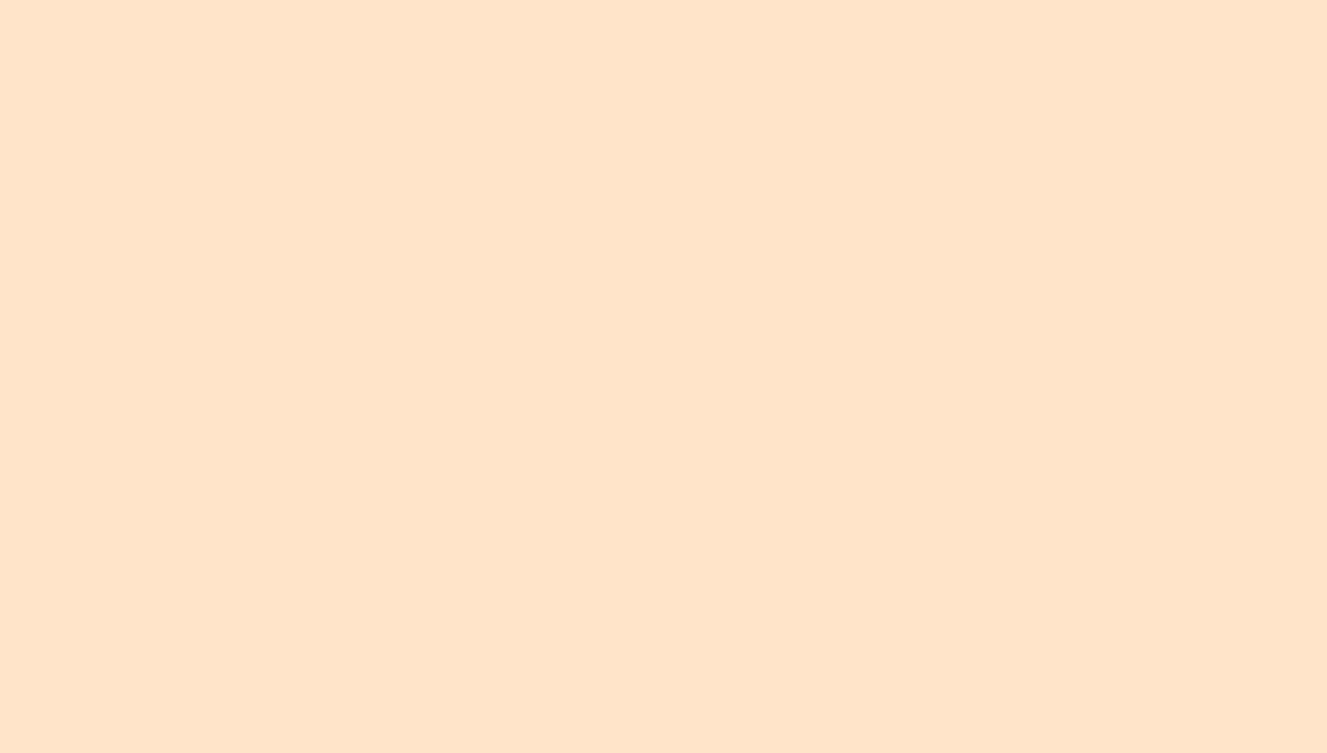 scroll, scrollTop: 0, scrollLeft: 0, axis: both 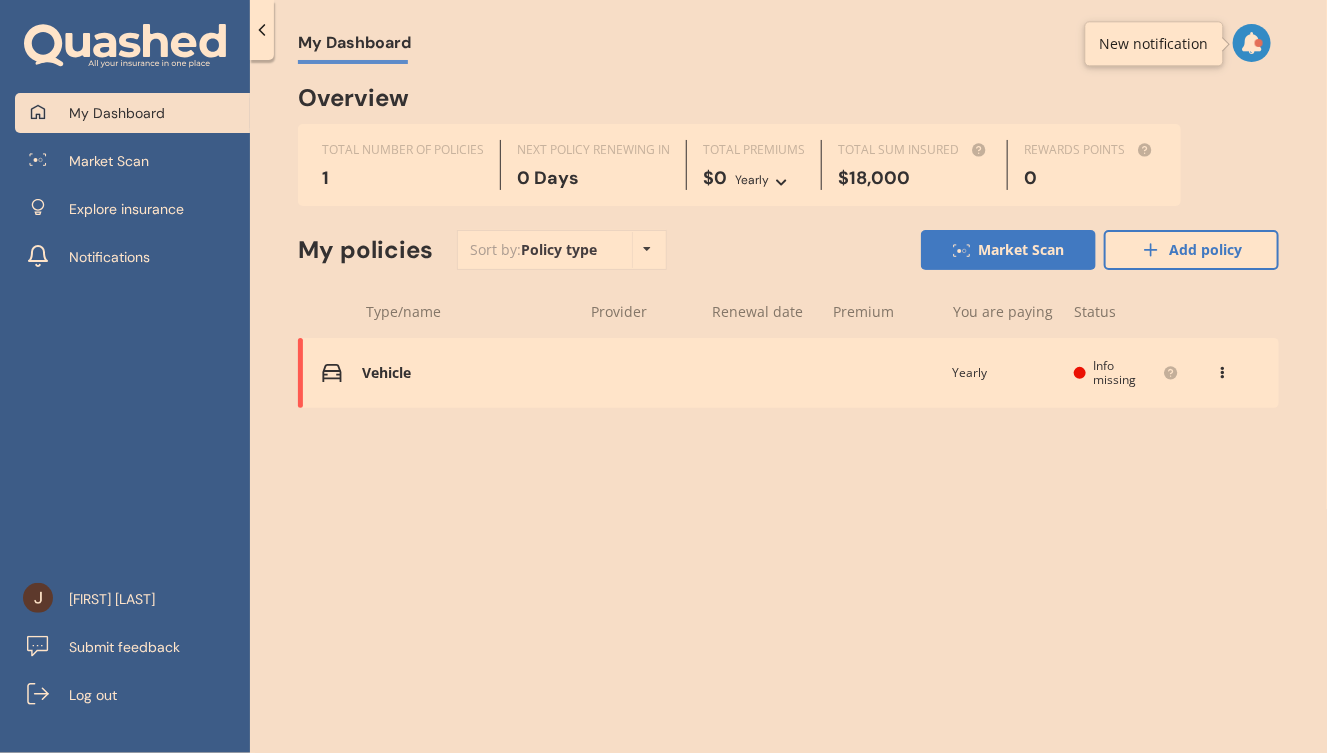 click on "1" at bounding box center (403, 178) 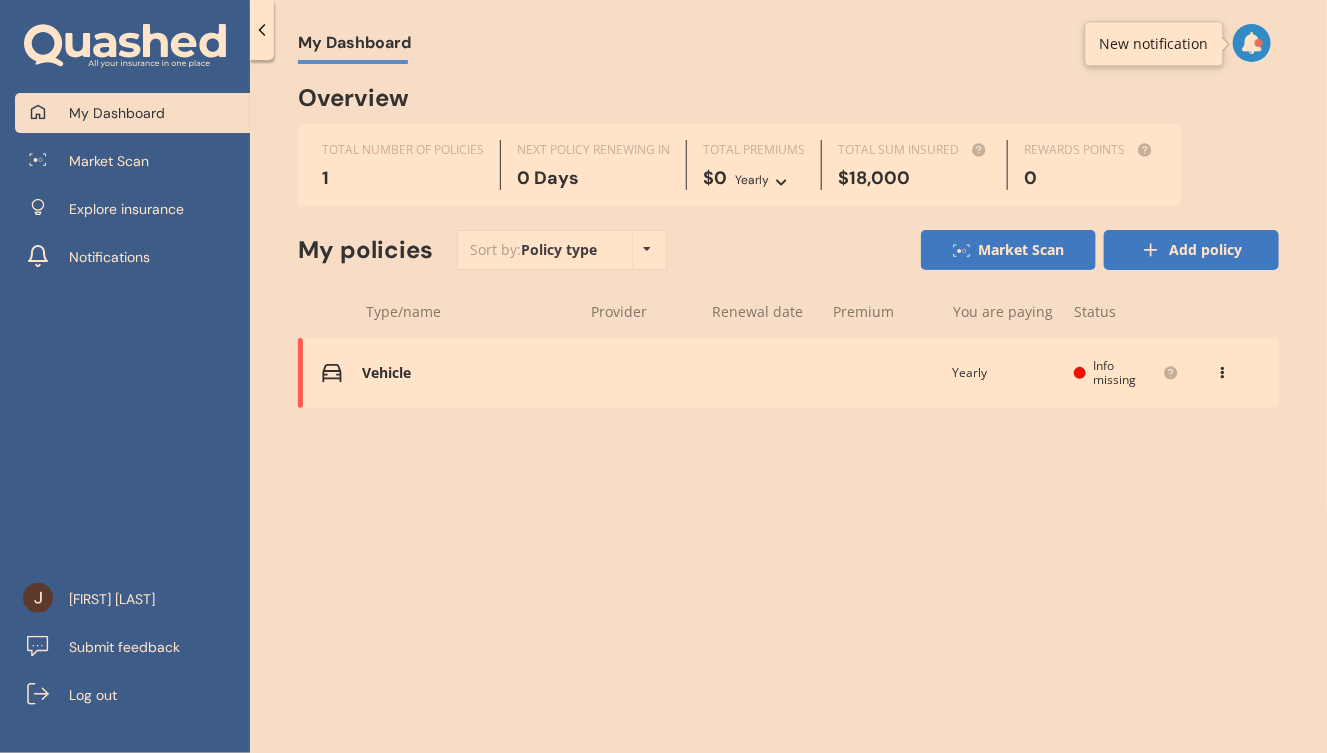 click on "Add policy" at bounding box center [1191, 250] 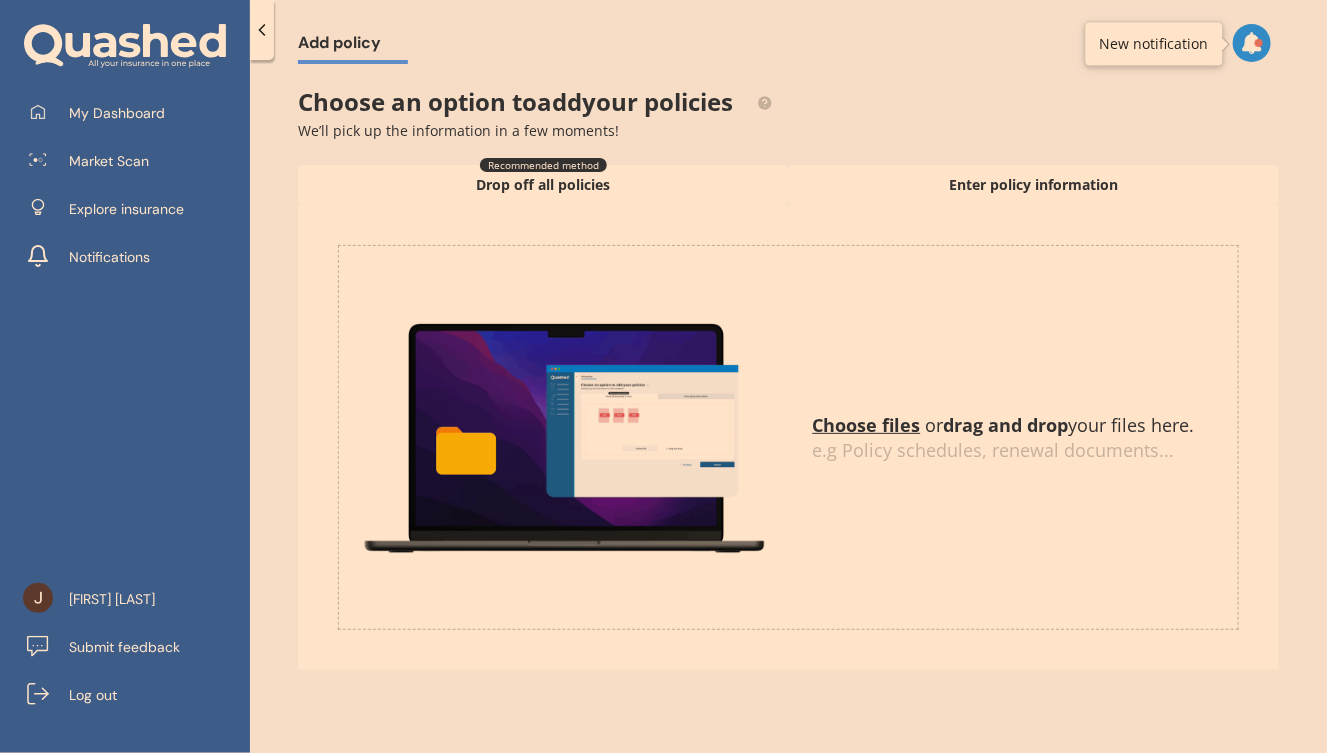 click on "Enter policy information" at bounding box center (1034, 185) 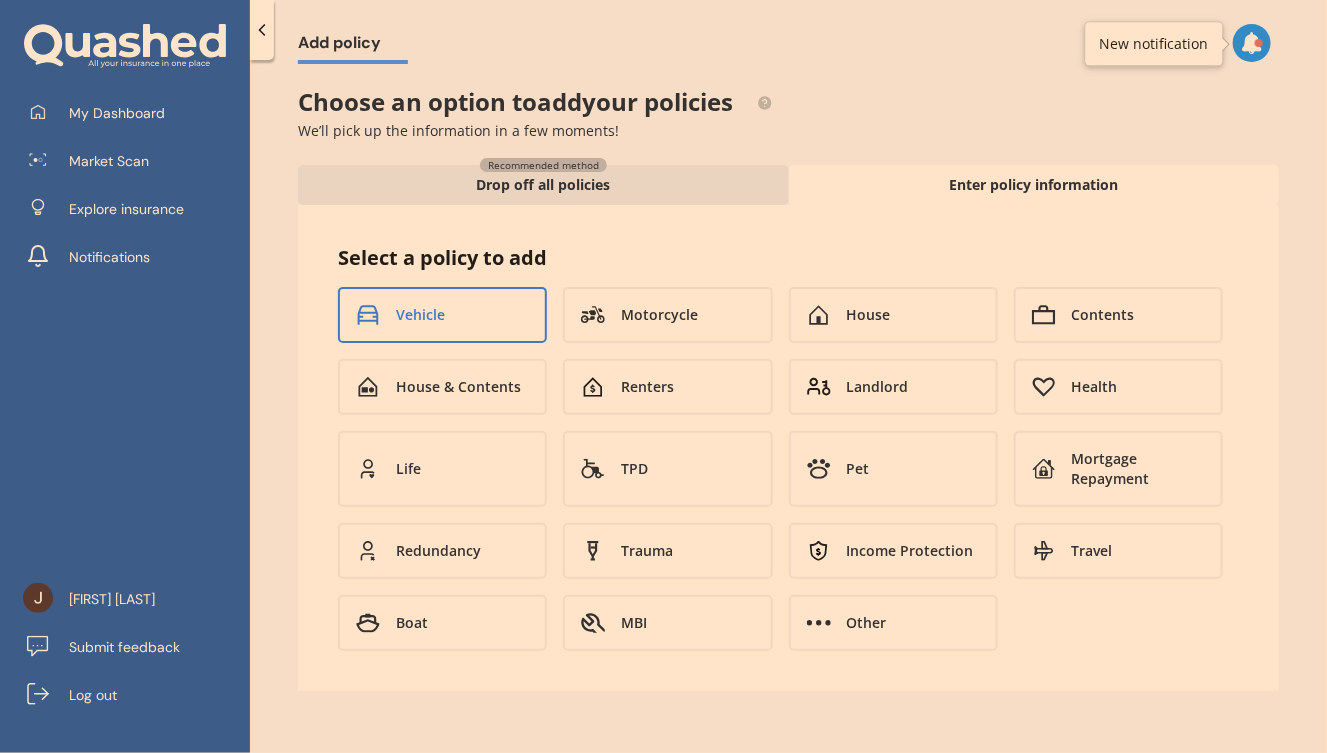 click on "Vehicle" at bounding box center (442, 315) 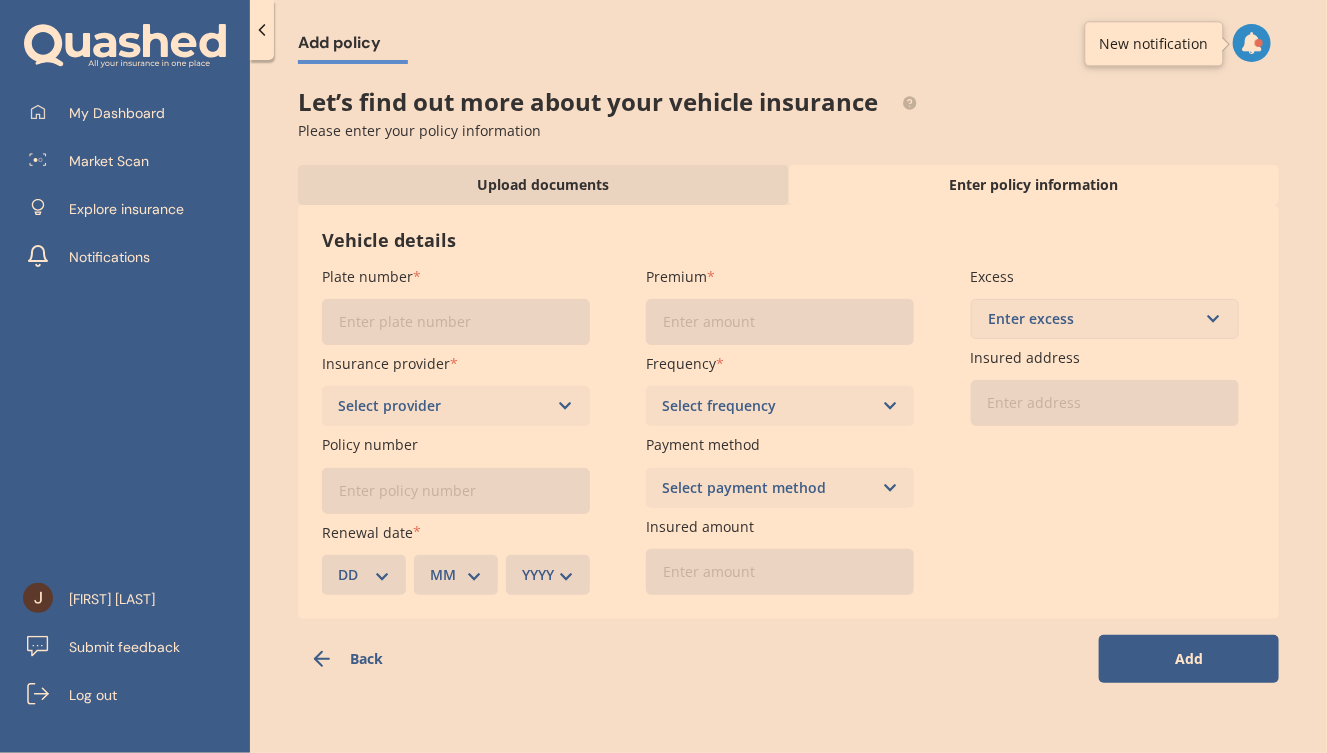 click on "Plate number" at bounding box center (456, 322) 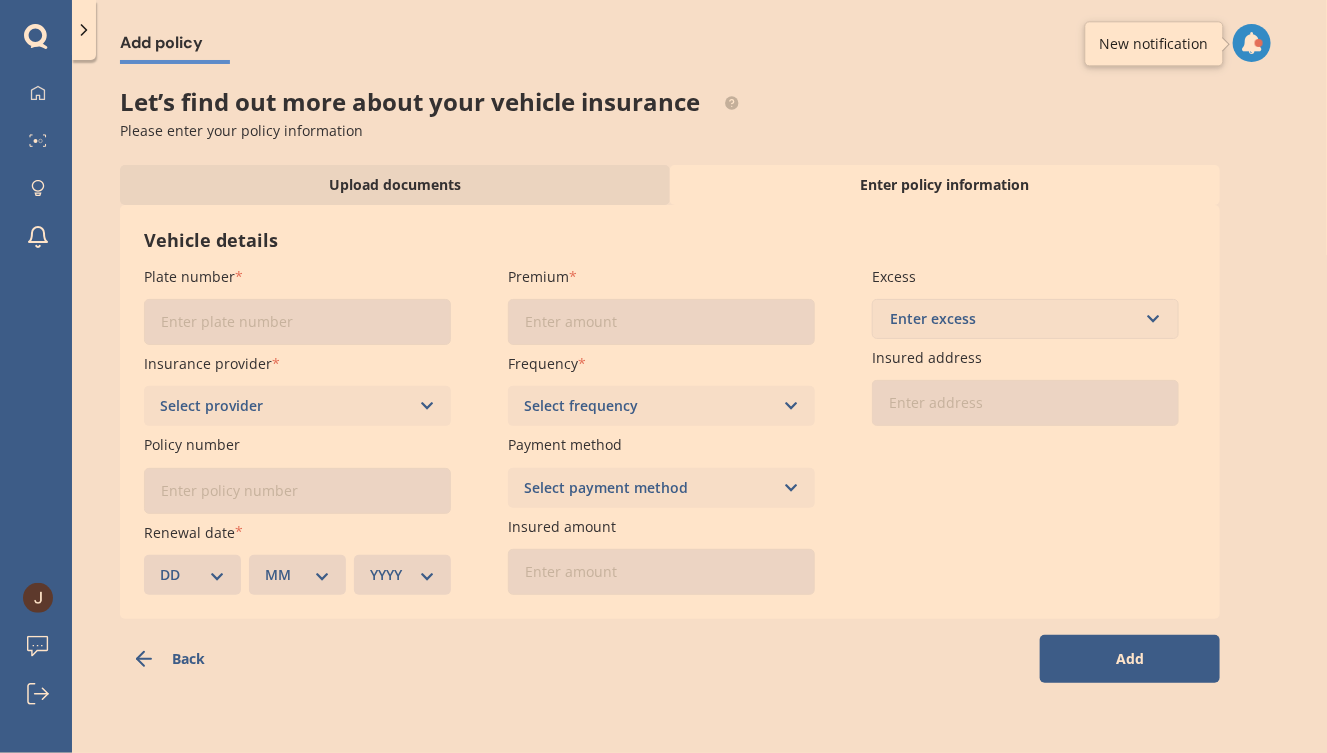 click 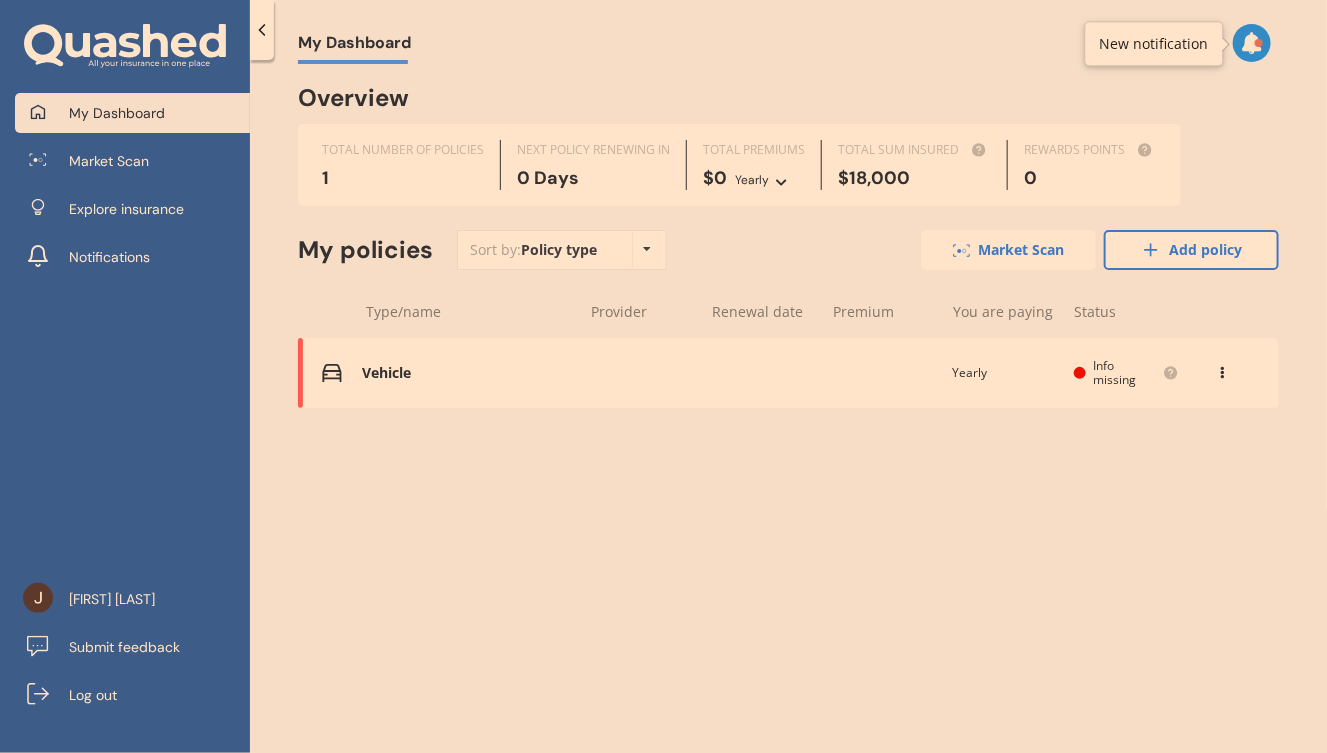 click on "Market Scan" at bounding box center [1008, 250] 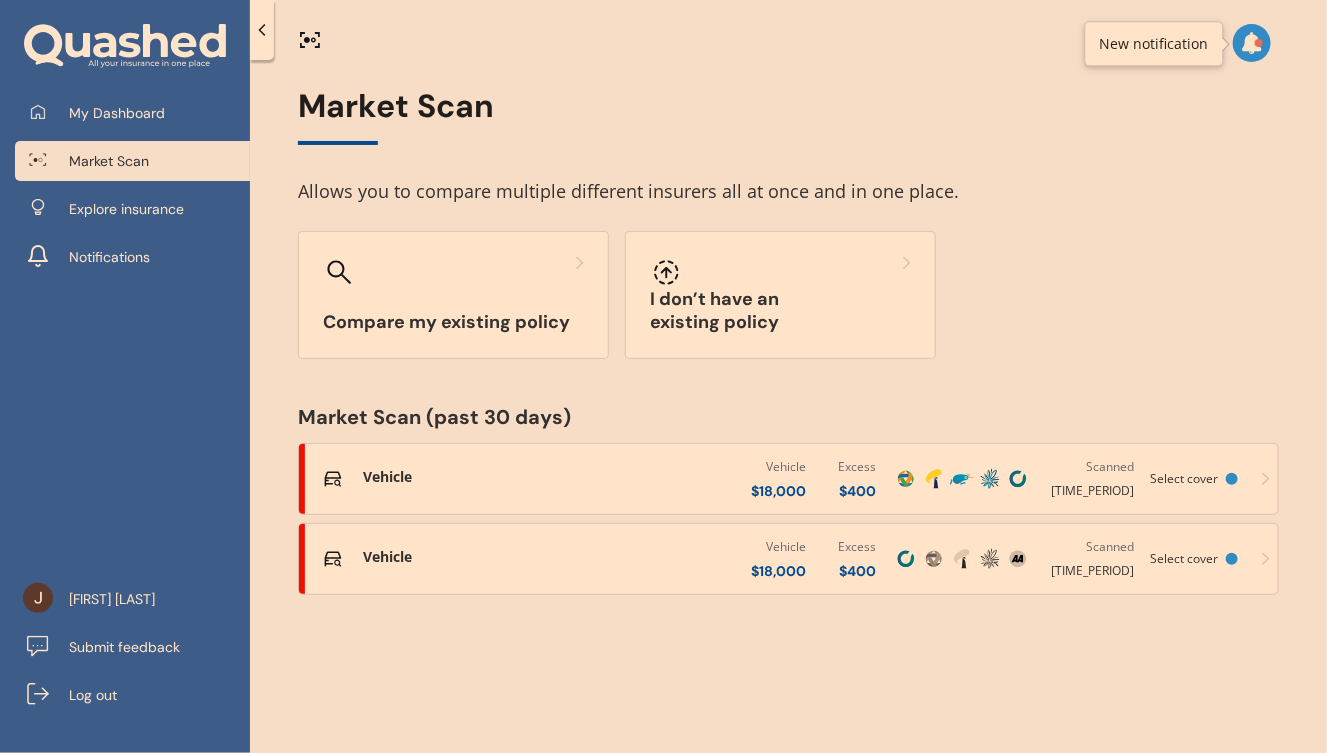 click on "Select cover" at bounding box center [1184, 558] 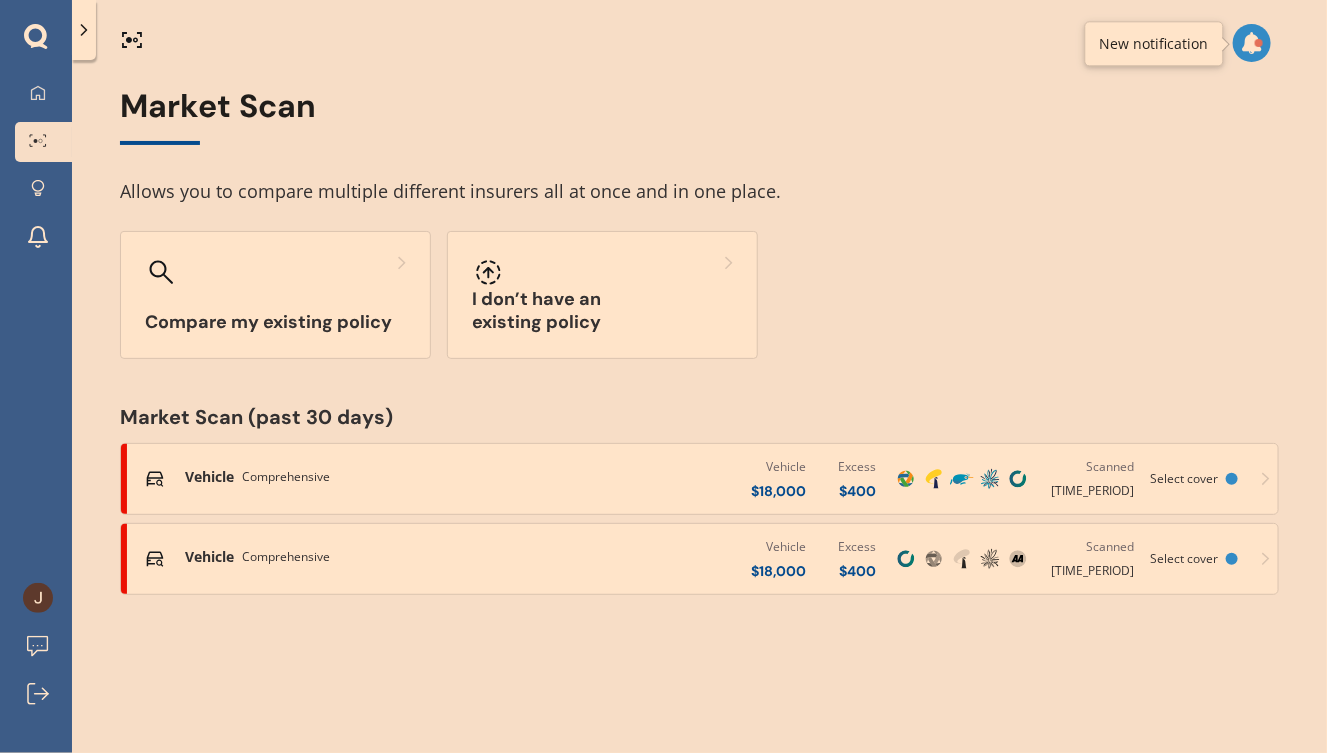 click on "Vehicle $ 18,000 Excess $ 400" at bounding box center [706, 559] 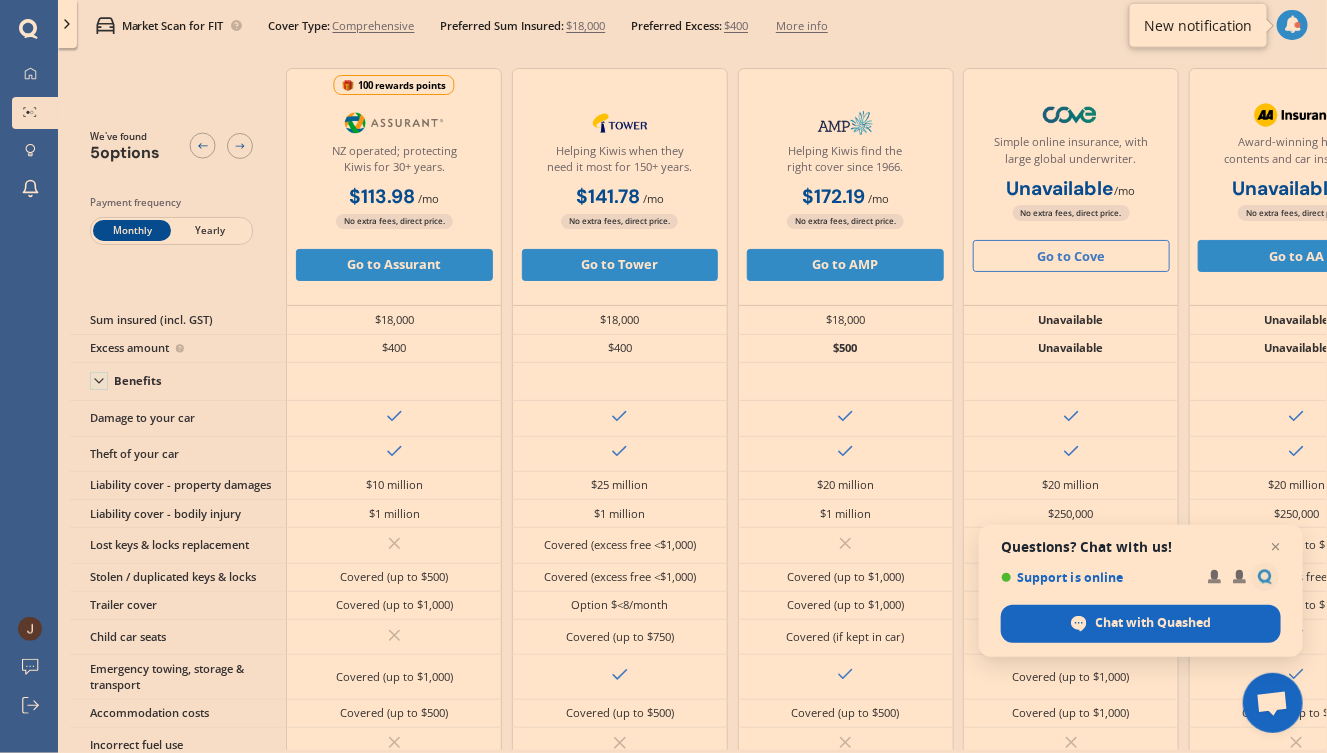 click on "More info" at bounding box center [802, 26] 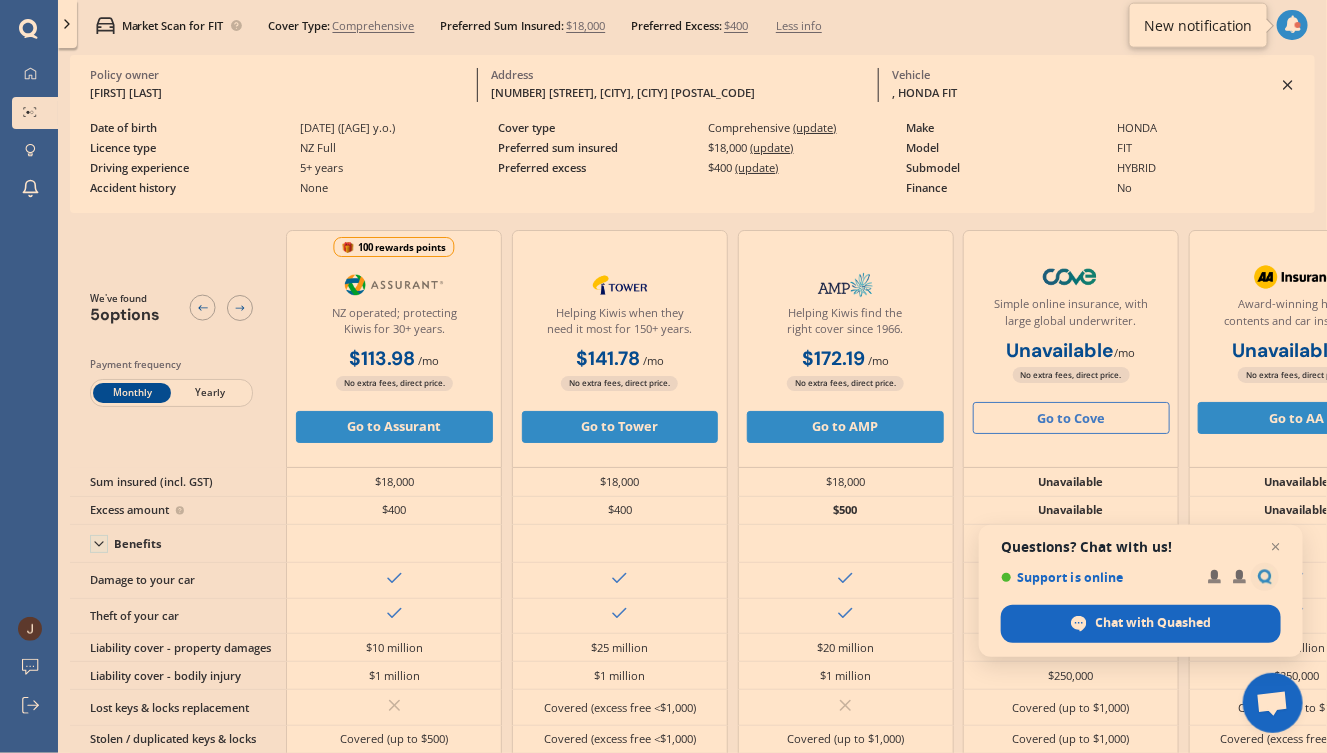 click at bounding box center (1292, 25) 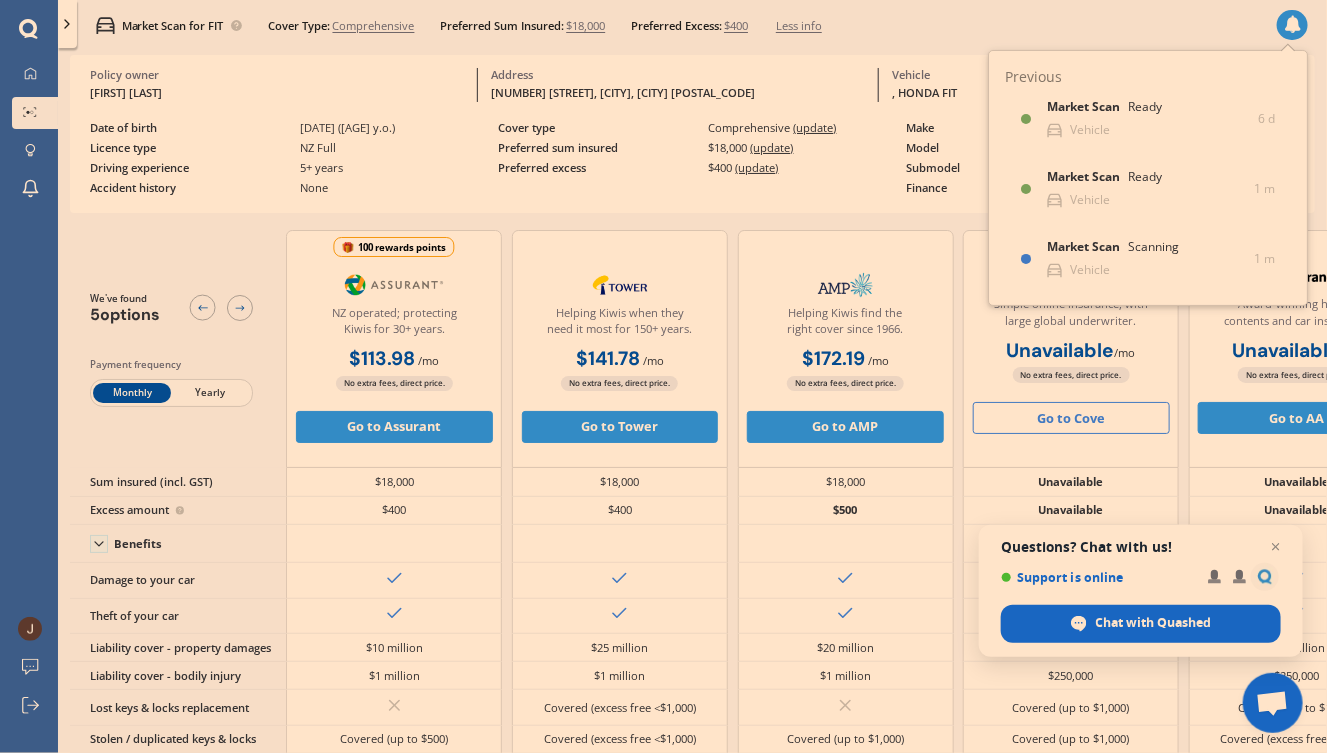 click on "Market Scan for FIT  Cover Type:   Comprehensive Preferred Sum Insured:   $18,000 Preferred Excess:   $400 Less info Comprehensive Value:   $18,000 Excess:   $400" at bounding box center (692, 25) 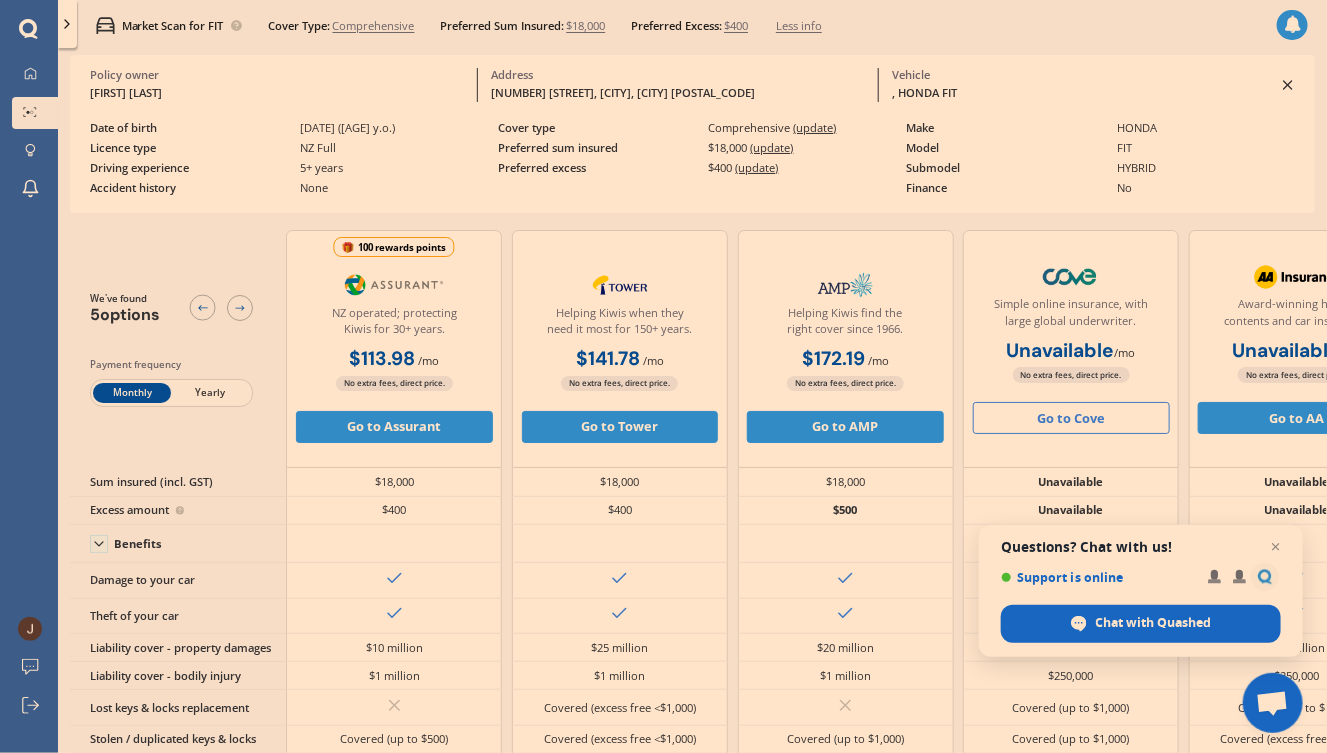 click on ", HONDA FIT" at bounding box center (1079, 93) 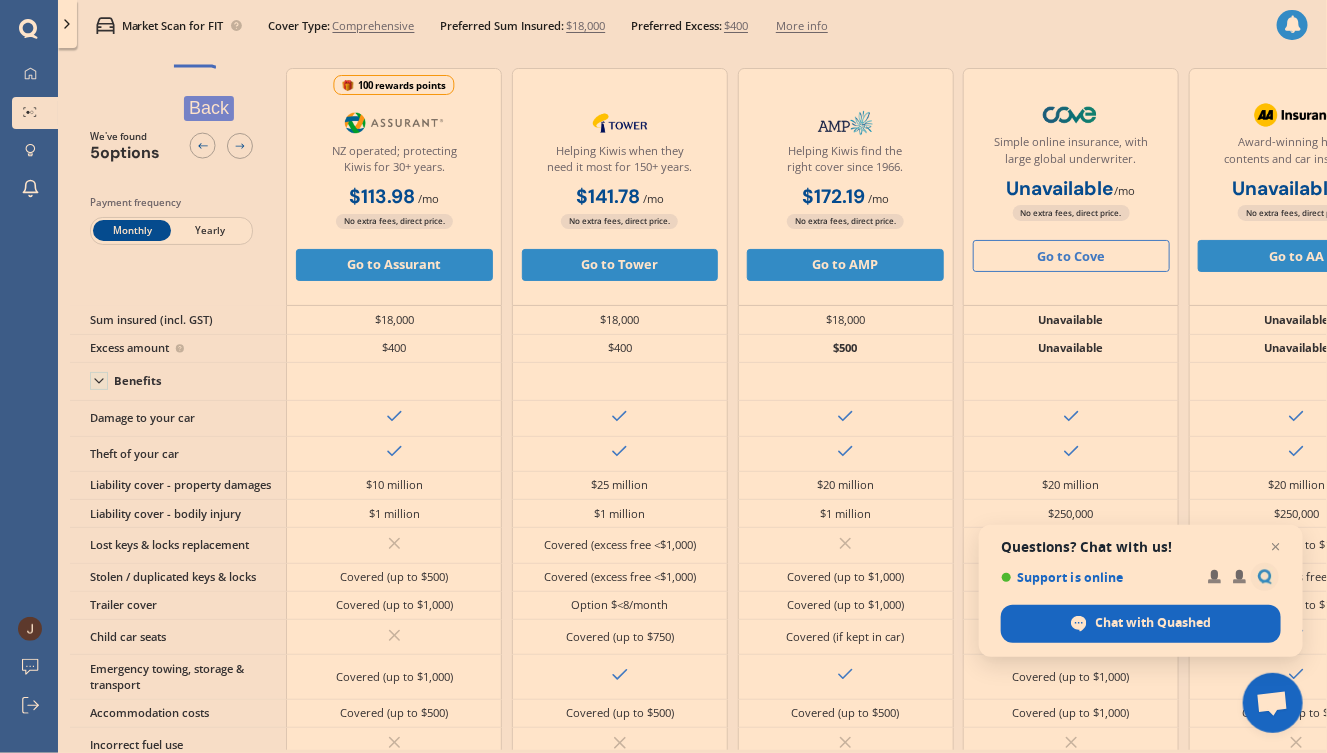 drag, startPoint x: 217, startPoint y: 68, endPoint x: 157, endPoint y: 66, distance: 60.033325 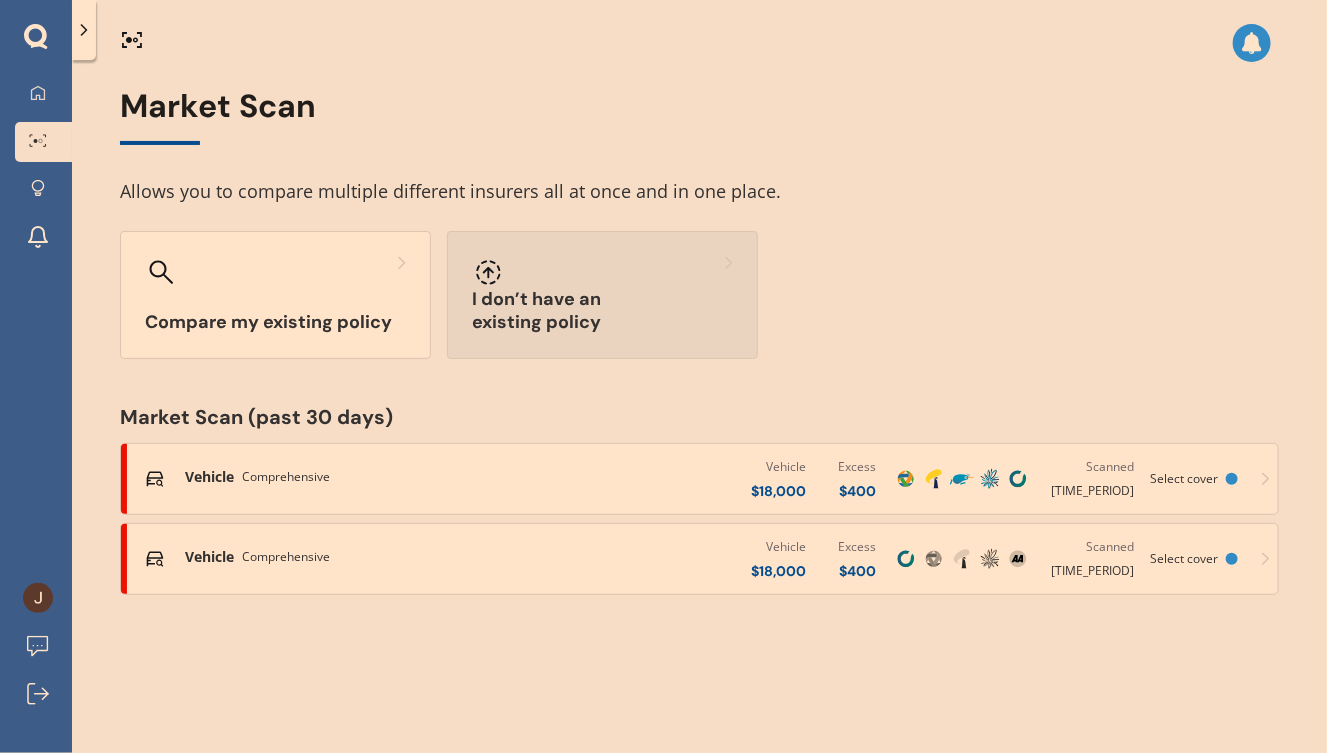 click at bounding box center [602, 272] 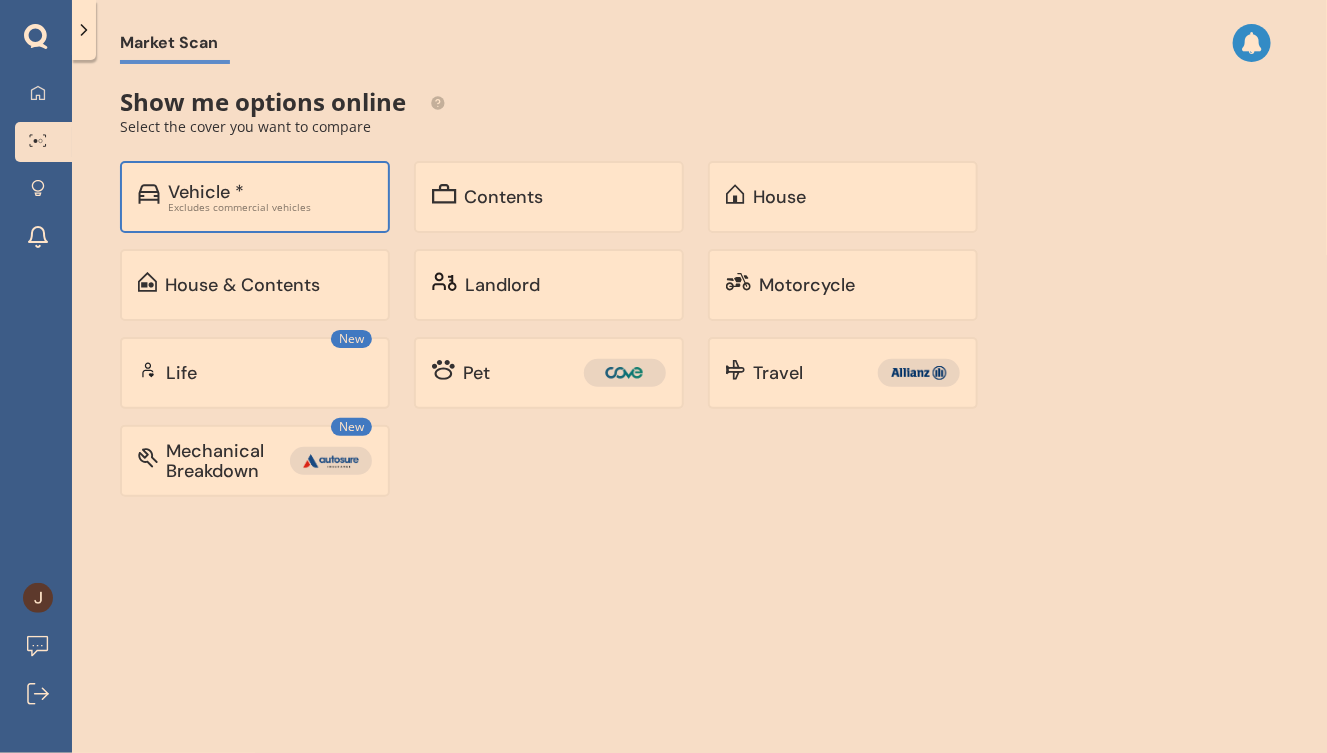 click on "Excludes commercial vehicles" at bounding box center [270, 207] 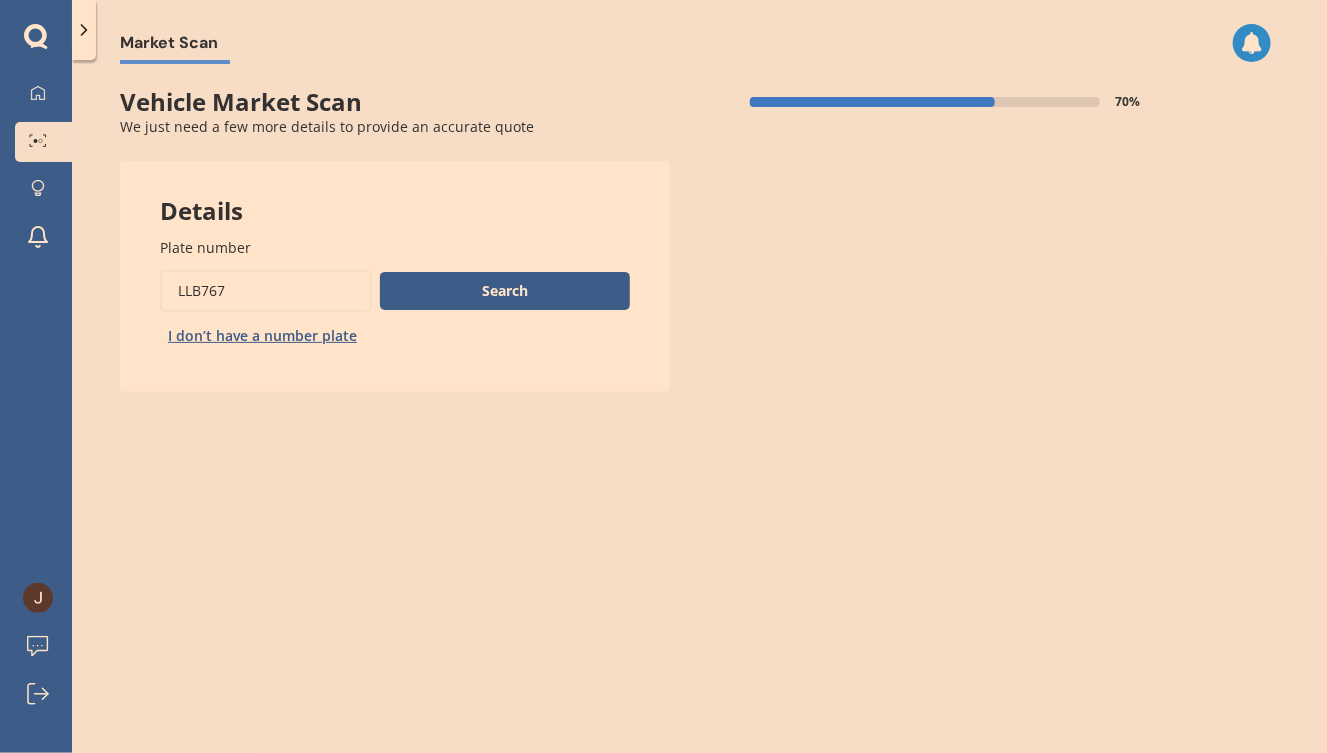 click on "Plate number" at bounding box center (266, 291) 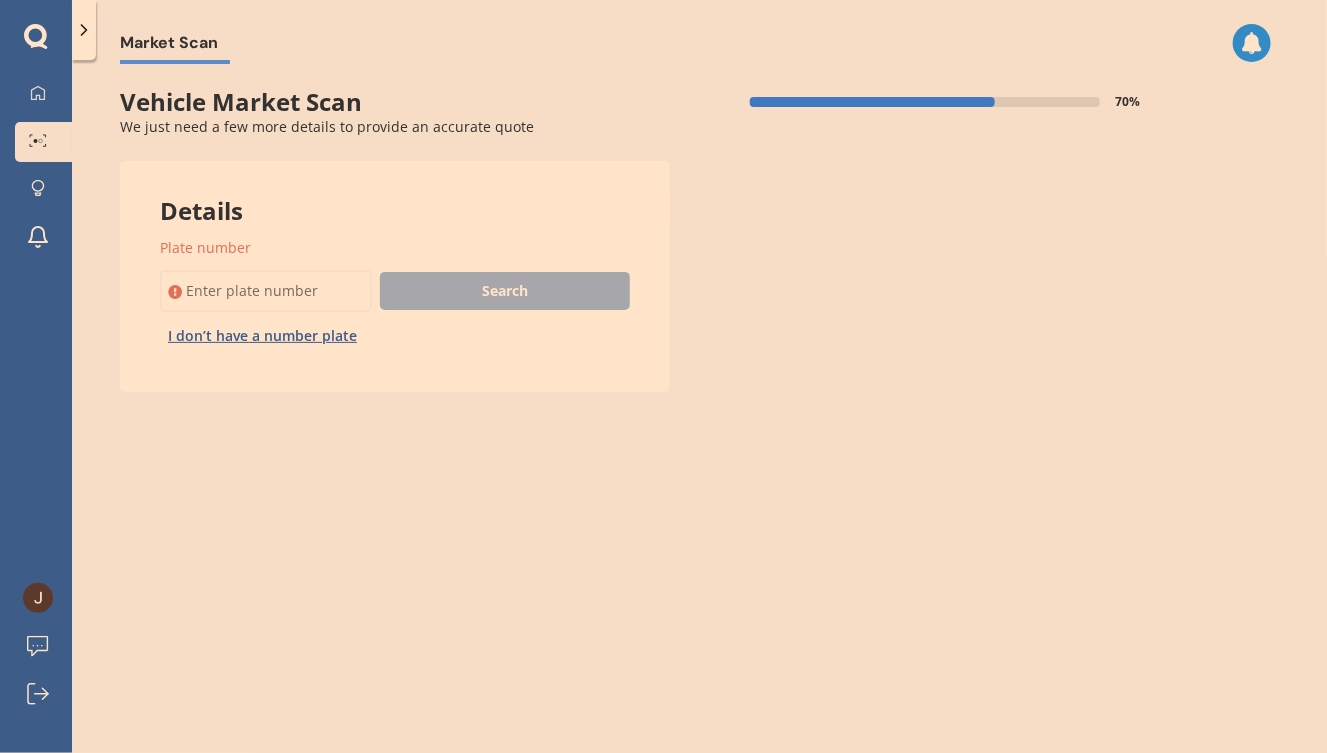 type 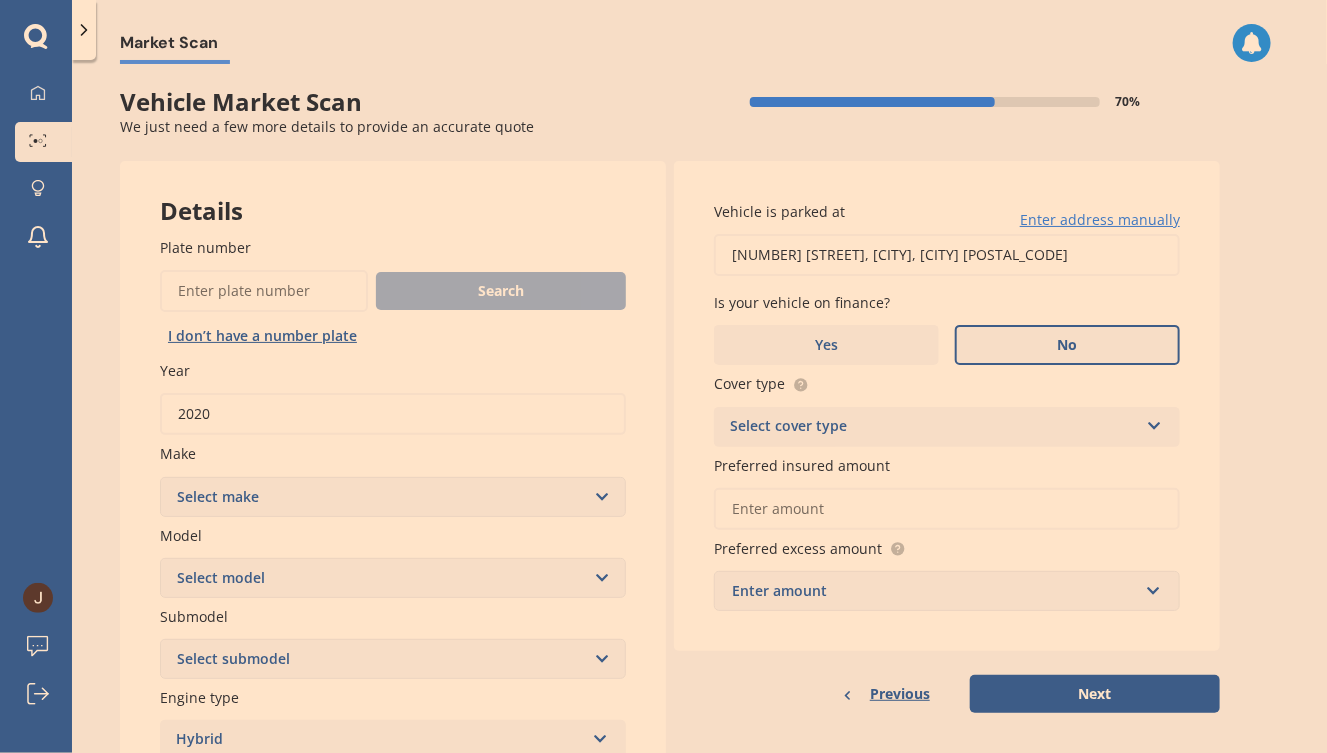 click on "2020" at bounding box center (393, 414) 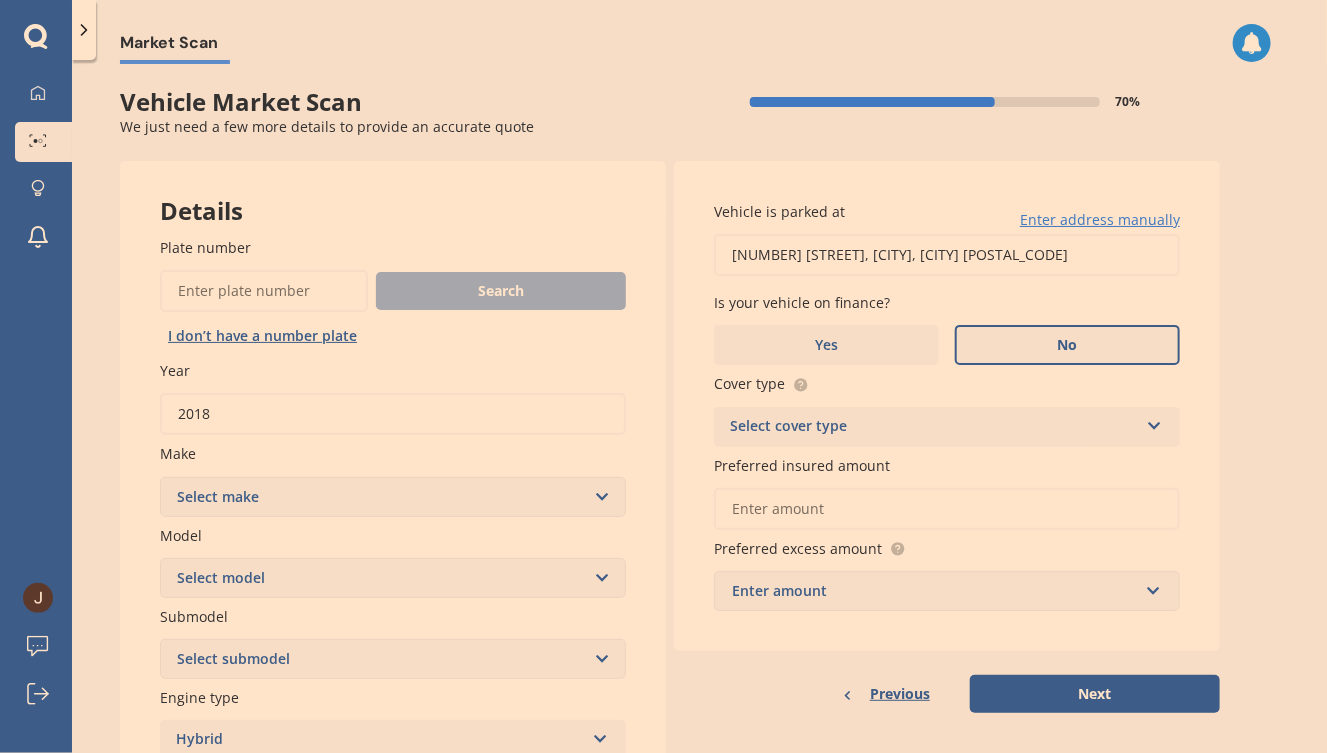 type on "2018" 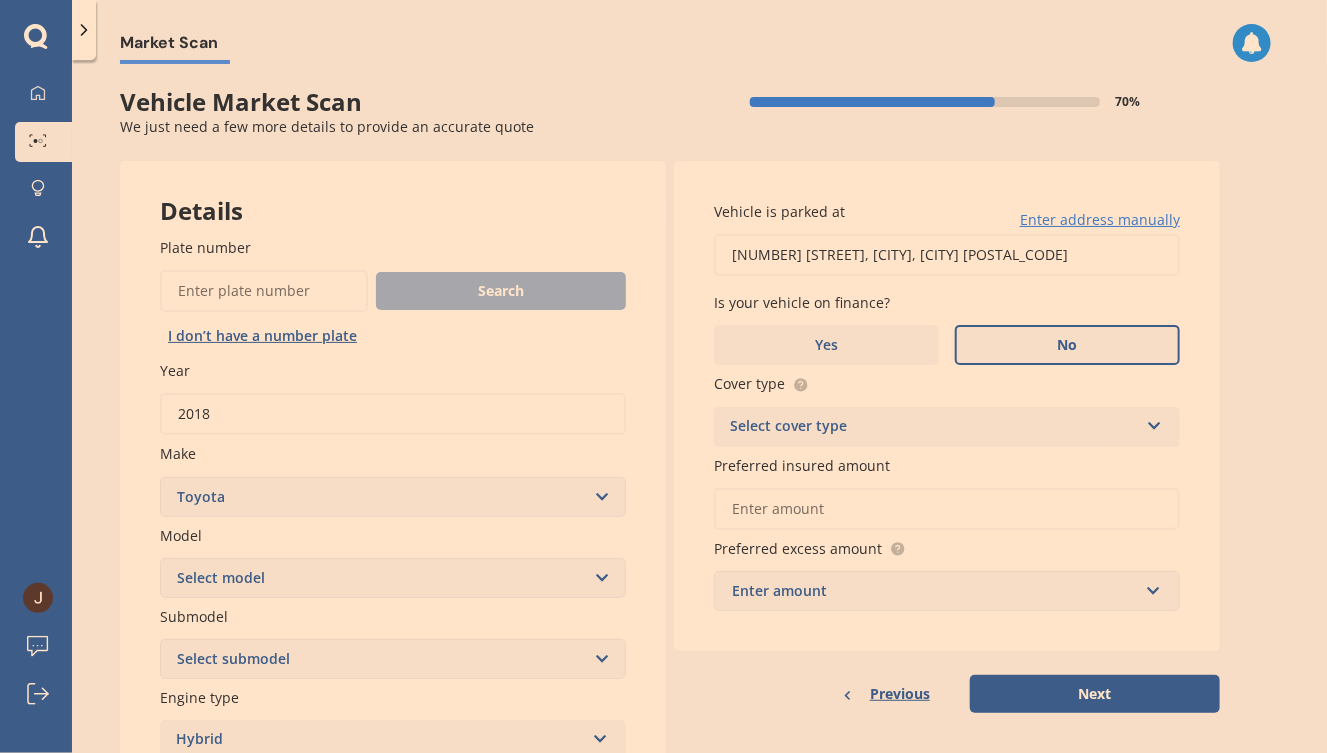 click on "Select make AC ALFA ROMEO ASTON MARTIN AUDI AUSTIN BEDFORD Bentley BMW BYD CADILLAC CAN-AM CHERY CHEVROLET CHRYSLER Citroen CRUISEAIR CUPRA DAEWOO DAIHATSU DAIMLER DAMON DIAHATSU DODGE EXOCET FACTORY FIVE FERRARI FIAT Fiord FLEETWOOD FORD FOTON FRASER GEELY GENESIS GEORGIE BOY GMC GREAT WALL GWM HAVAL HILLMAN HINO HOLDEN HOLIDAY RAMBLER HONDA HUMMER HYUNDAI INFINITI ISUZU IVECO JAC JAECOO JAGUAR JEEP KGM KIA LADA LAMBORGHINI LANCIA LANDROVER LDV LEAPMOTOR LEXUS LINCOLN LOTUS LUNAR M.G M.G. MAHINDRA MASERATI MAZDA MCLAREN MERCEDES AMG Mercedes Benz MERCEDES-AMG MERCURY MINI Mitsubishi MORGAN MORRIS NEWMAR Nissan OMODA OPEL OXFORD PEUGEOT Plymouth Polestar PONTIAC PORSCHE PROTON RAM Range Rover Rayne RENAULT ROLLS ROYCE ROVER SAAB SATURN SEAT SHELBY SKODA SMART SSANGYONG SUBARU SUZUKI TATA TESLA TIFFIN Toyota TRIUMPH TVR Vauxhall VOLKSWAGEN VOLVO WESTFIELD WINNEBAGO ZX" at bounding box center [393, 497] 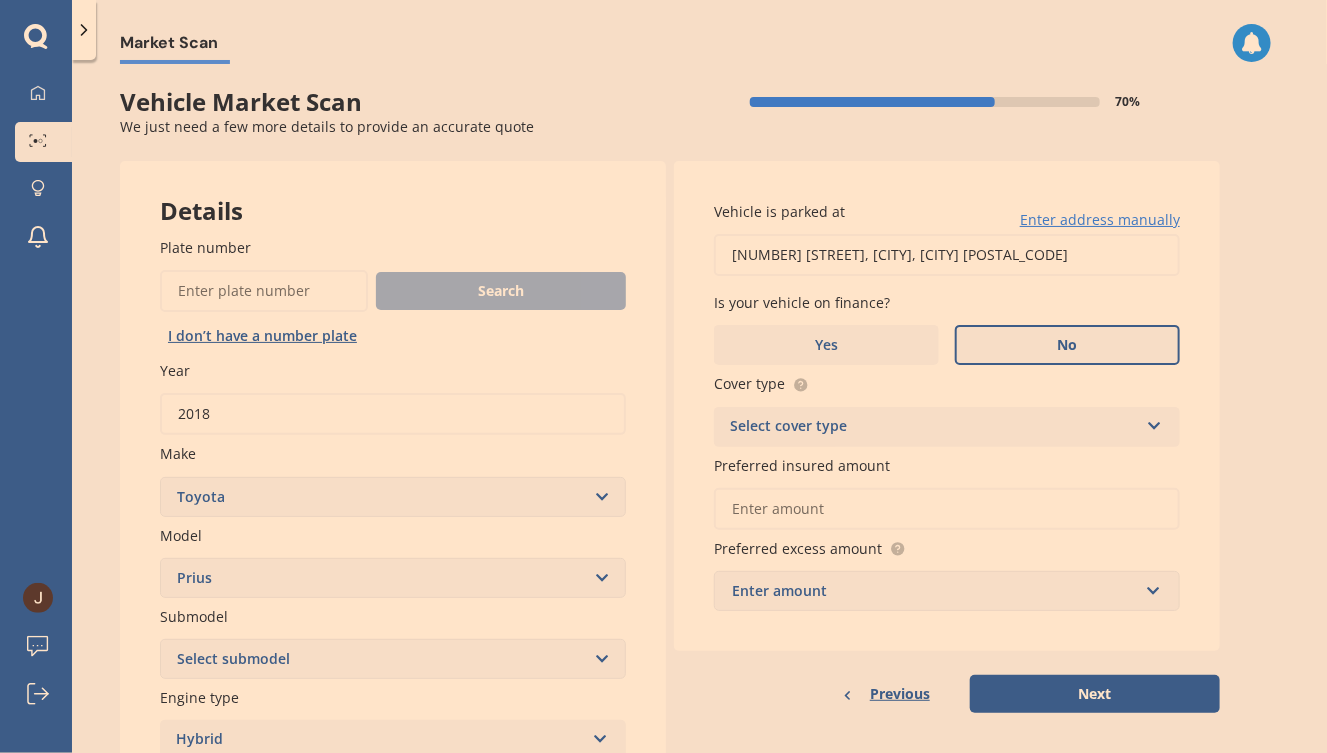 click on "Select model 4 Runner 86 Allex Allion Alphard Altezza Aqua Aristo Aurion Auris Avalon Avensis AYGO bB Belta Blade Blizzard 4WD Brevis Bundera 4WD C-HR Caldina Cami Camry Carib Carina Cavalier Celica Celsior Century Ceres Chaser Coaster Corolla Corona Corsa Cressida Cresta Crown Curren Cynos Deliboy Duet Dyna Echo Esquire Estima FJ Fortuner Funcargo Gaia Gracia Grande Granvia Harrier Hiace Highlander HILUX Ipsum iQ Isis IST Kluger Landcruiser LANDCRUISER PRADO Levin Liteace Marino Mark 2 Mark X Mirai MR-S MR2 Nadia Noah Nova Opa Paseo Passo Pixis Platz Porte Premio Previa MPV Prius Probox Progres Qualis Ractis RAIZE Raum RAV-4 Regius Van Runx Rush Sai Scepter Sera Sienta Soarer Spacio Spade Sprinter Starlet Succeed Supra Surf Tank Tarago Tercel Townace Toyo-ace Trueno Tundra Vanguard Vellfire Verossa Vienta Vista Vitz Voltz Voxy Will Windom Wish Yaris" at bounding box center (393, 578) 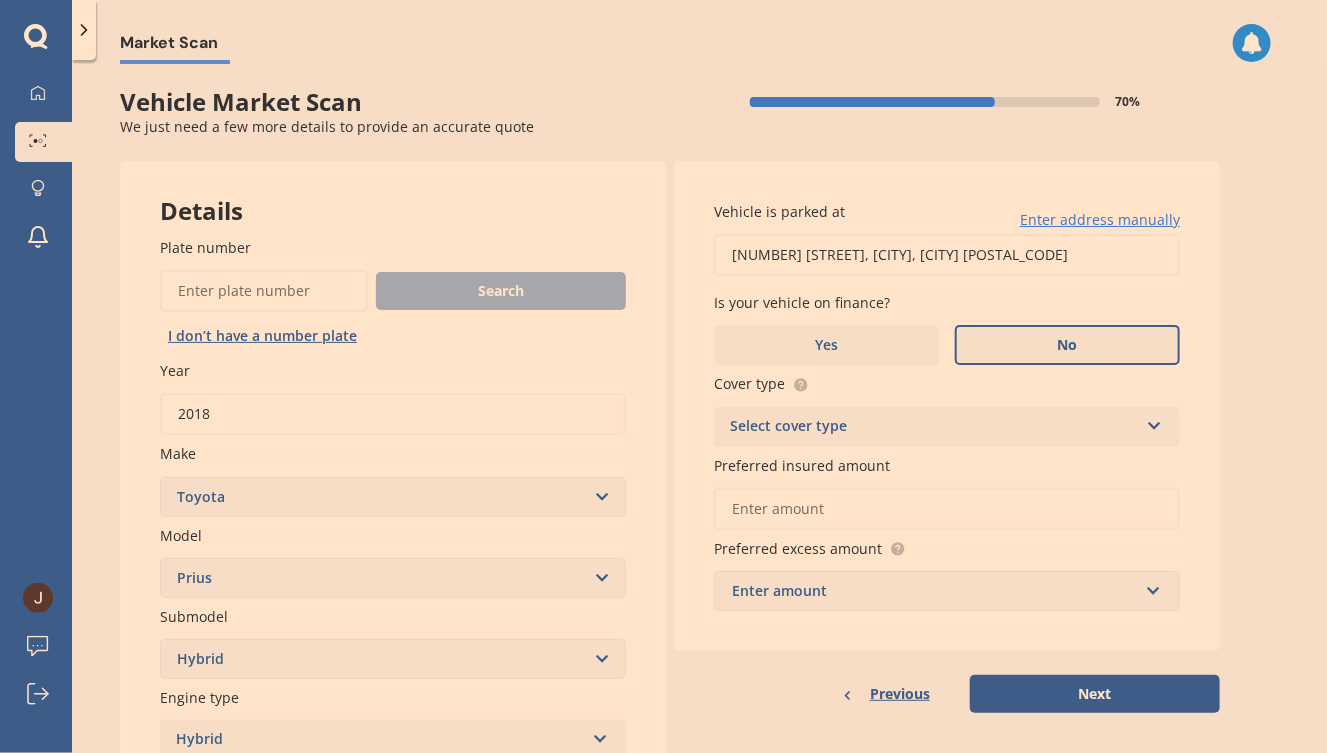 click on "Select submodel (All other) Hybrid" at bounding box center [393, 659] 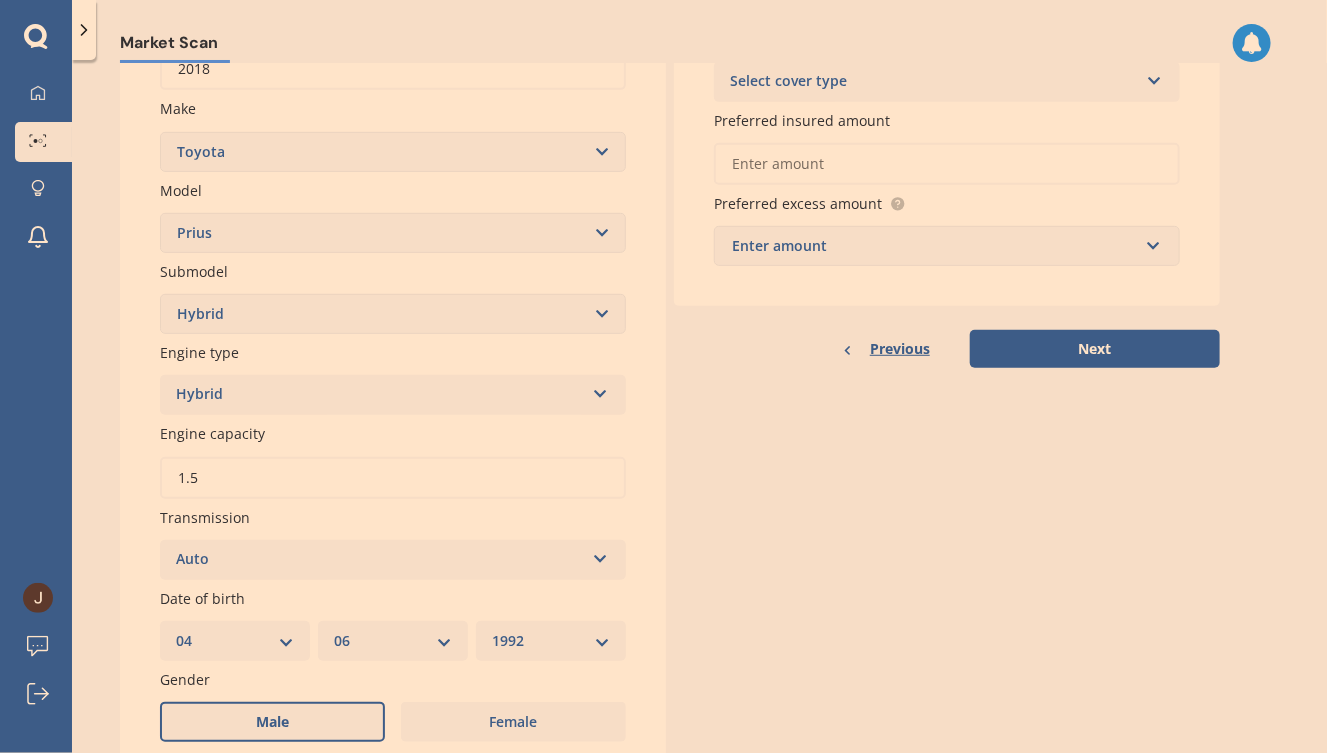scroll, scrollTop: 373, scrollLeft: 0, axis: vertical 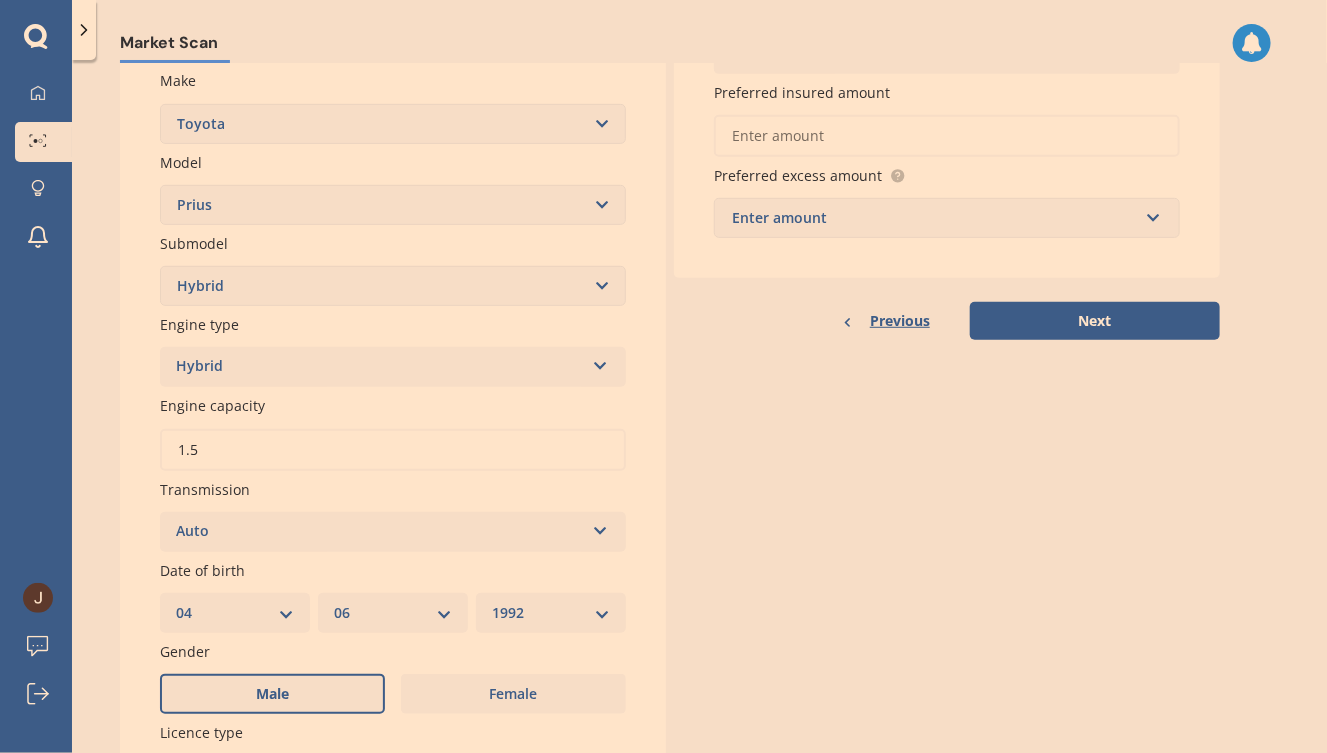 click on "1.5" at bounding box center (393, 450) 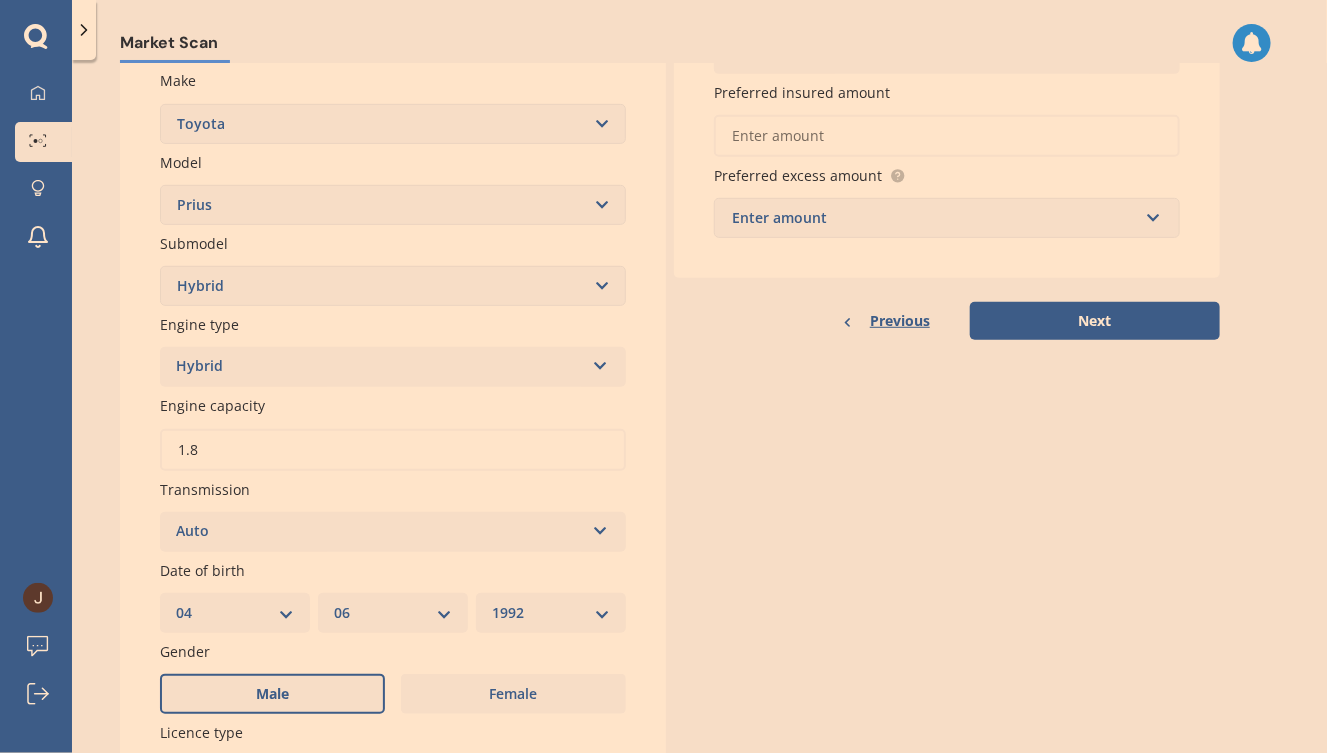 type on "1.8" 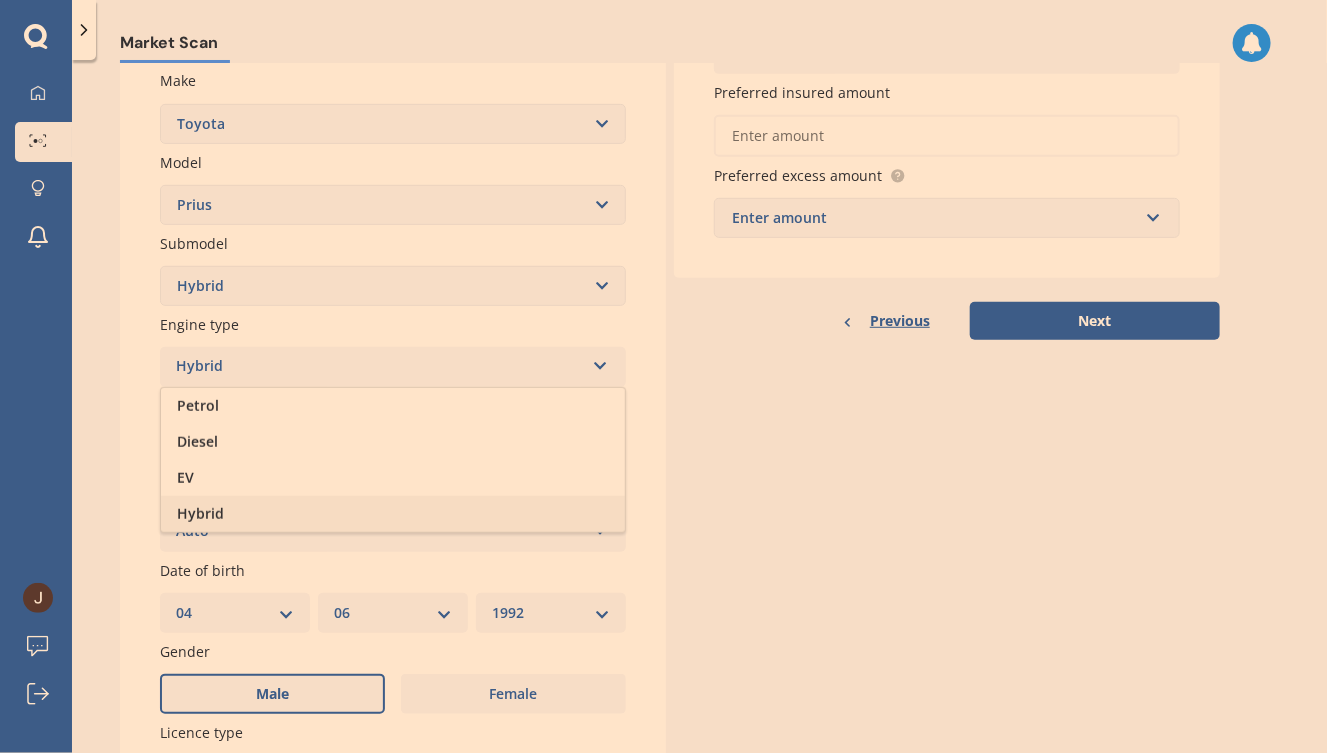 click on "Plate number Search I don’t have a number plate Year 2018 Make Select make AC ALFA ROMEO ASTON MARTIN AUDI AUSTIN BEDFORD Bentley BMW BYD CADILLAC CAN-AM CHERY CHEVROLET CHRYSLER Citroen CRUISEAIR CUPRA DAEWOO DAIHATSU DAIMLER DAMON DIAHATSU DODGE EXOCET FACTORY FIVE FERRARI FIAT Fiord FLEETWOOD FORD FOTON FRASER GEELY GENESIS GEORGIE BOY GMC GREAT WALL GWM HAVAL HILLMAN HINO HOLDEN HOLIDAY RAMBLER HONDA HUMMER HYUNDAI INFINITI ISUZU IVECO JAC JAECOO JAGUAR JEEP KGM KIA LADA LAMBORGHINI LANCIA LANDROVER LDV LEAPMOTOR LEXUS LINCOLN LOTUS LUNAR M.G M.G. MAHINDRA MASERATI MAZDA MCLAREN MERCEDES AMG Mercedes Benz MERCEDES-AMG MERCURY MINI Mitsubishi MORGAN MORRIS NEWMAR Nissan OMODA OPEL OXFORD PEUGEOT Plymouth Polestar PONTIAC PORSCHE PROTON RAM Range Rover Rayne RENAULT ROLLS ROYCE ROVER SAAB SATURN SEAT SHELBY SKODA SMART SSANGYONG SUBARU SUZUKI TATA TESLA TIFFIN Toyota TRIUMPH TVR Vauxhall VOLKSWAGEN VOLVO WESTFIELD WINNEBAGO ZX Model Select model 4 Runner 86 Allex Allion Alphard Altezza Aqua Aristo Aurion" at bounding box center (393, 411) 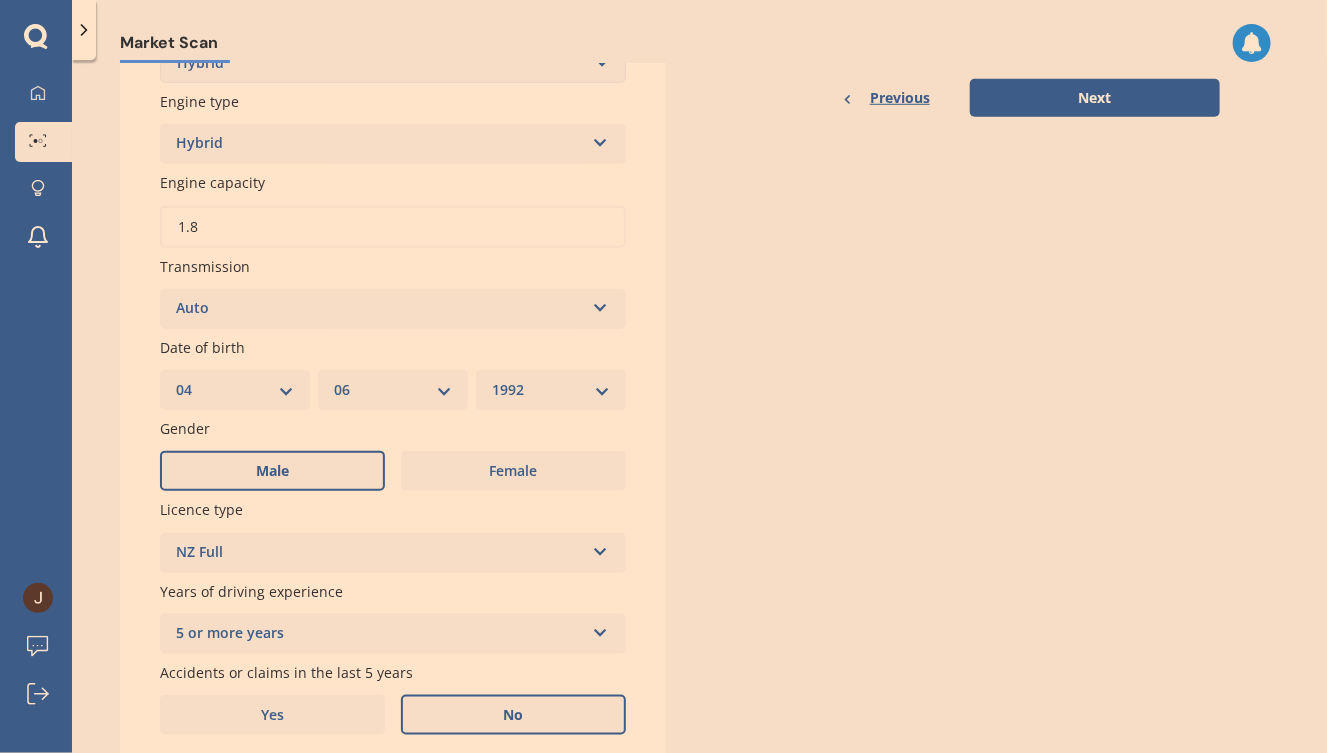 scroll, scrollTop: 666, scrollLeft: 0, axis: vertical 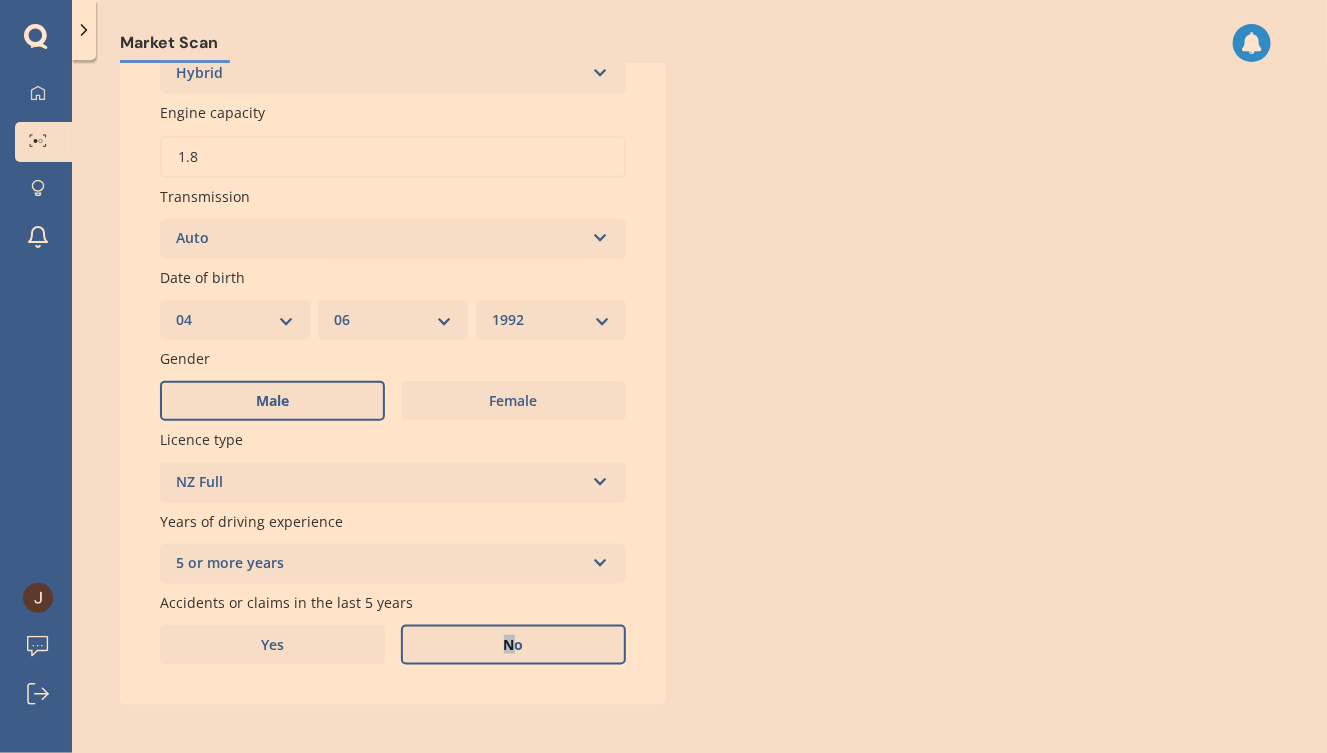 drag, startPoint x: 510, startPoint y: 640, endPoint x: 318, endPoint y: 687, distance: 197.66891 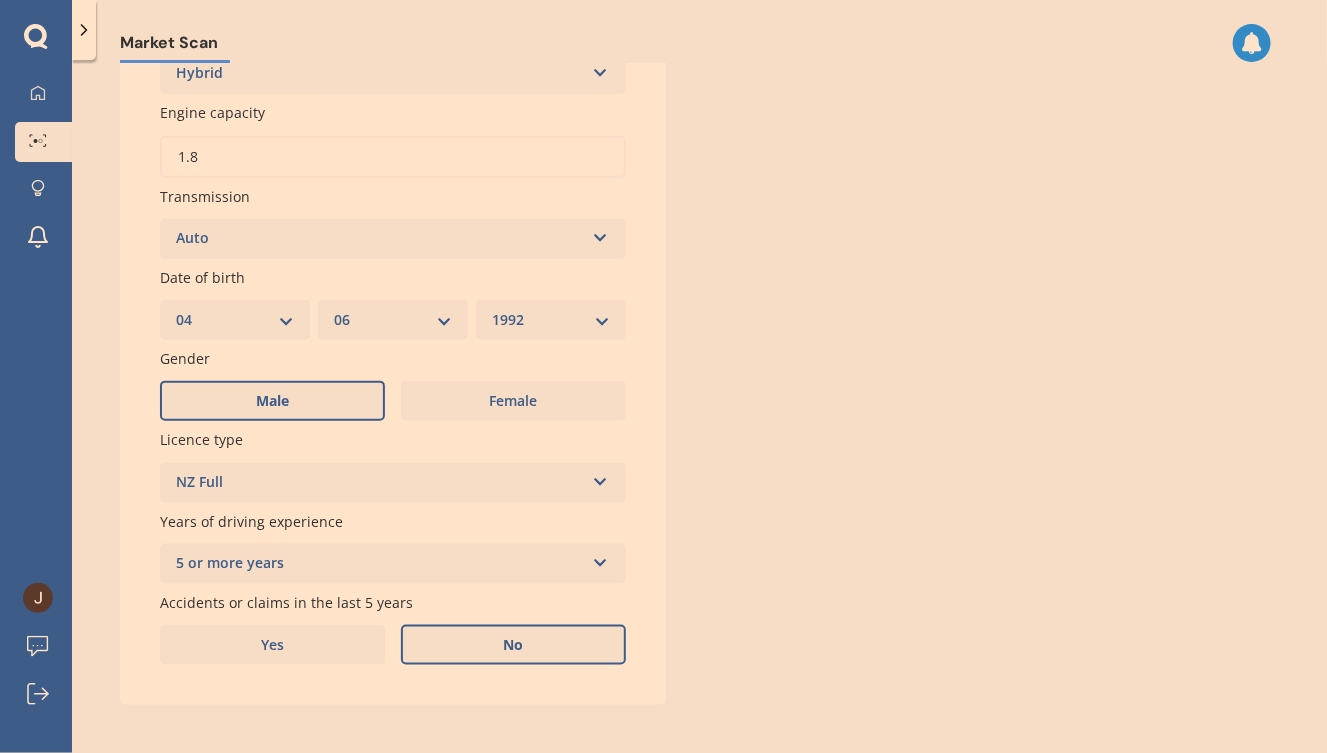click on "No" at bounding box center (513, 645) 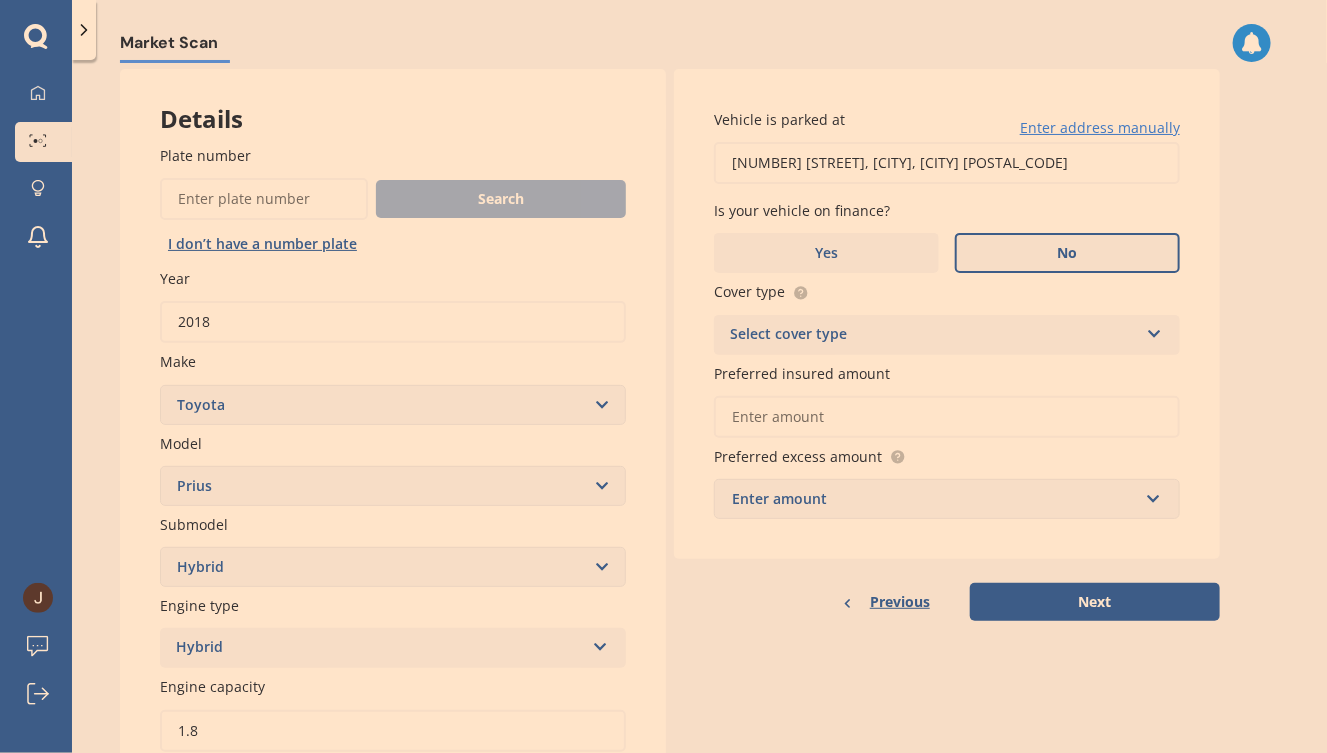 scroll, scrollTop: 186, scrollLeft: 0, axis: vertical 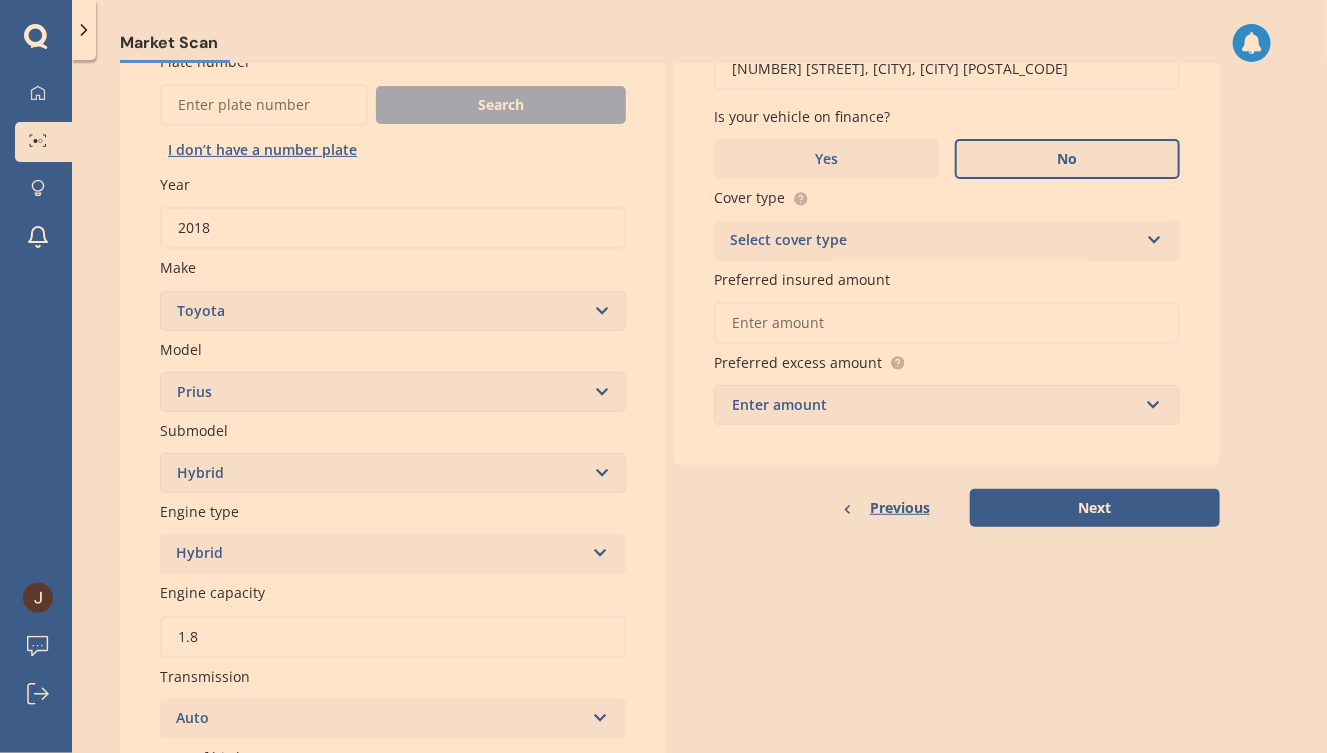 click on "Select cover type" at bounding box center [934, 241] 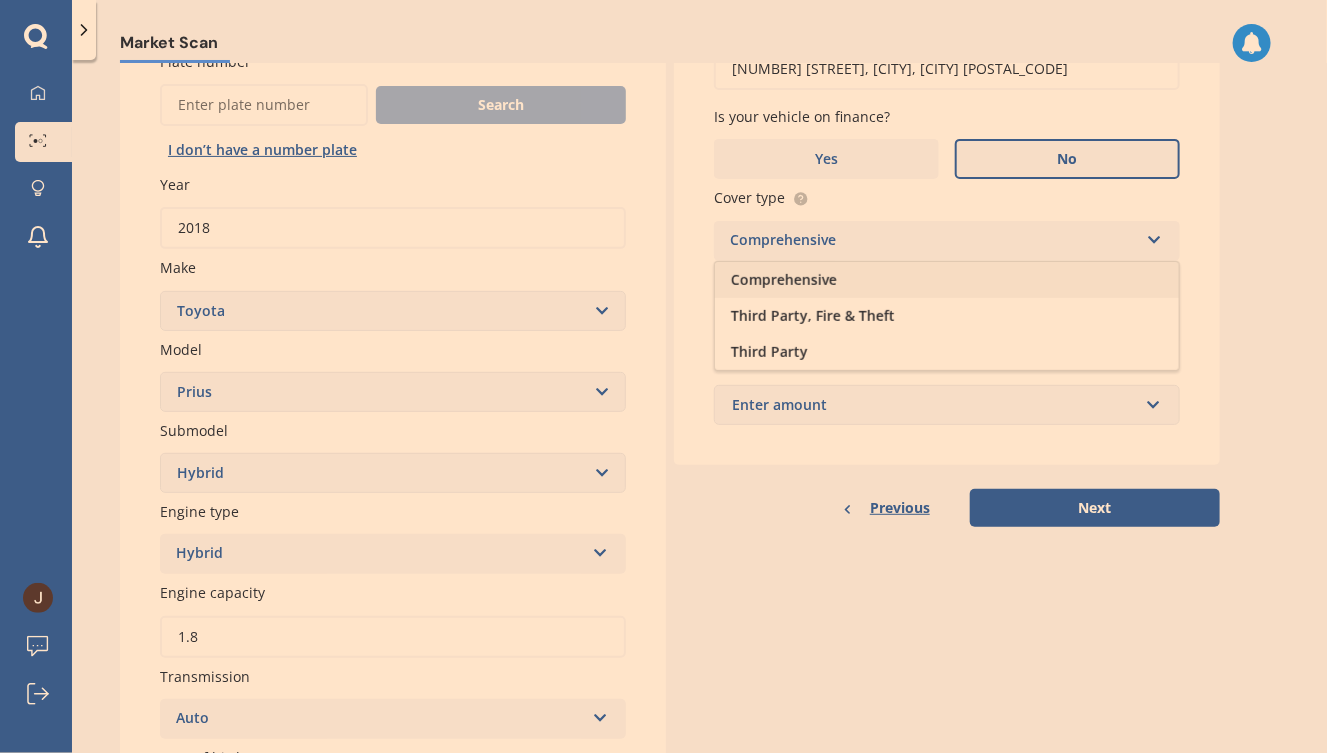 click on "Comprehensive" at bounding box center [947, 280] 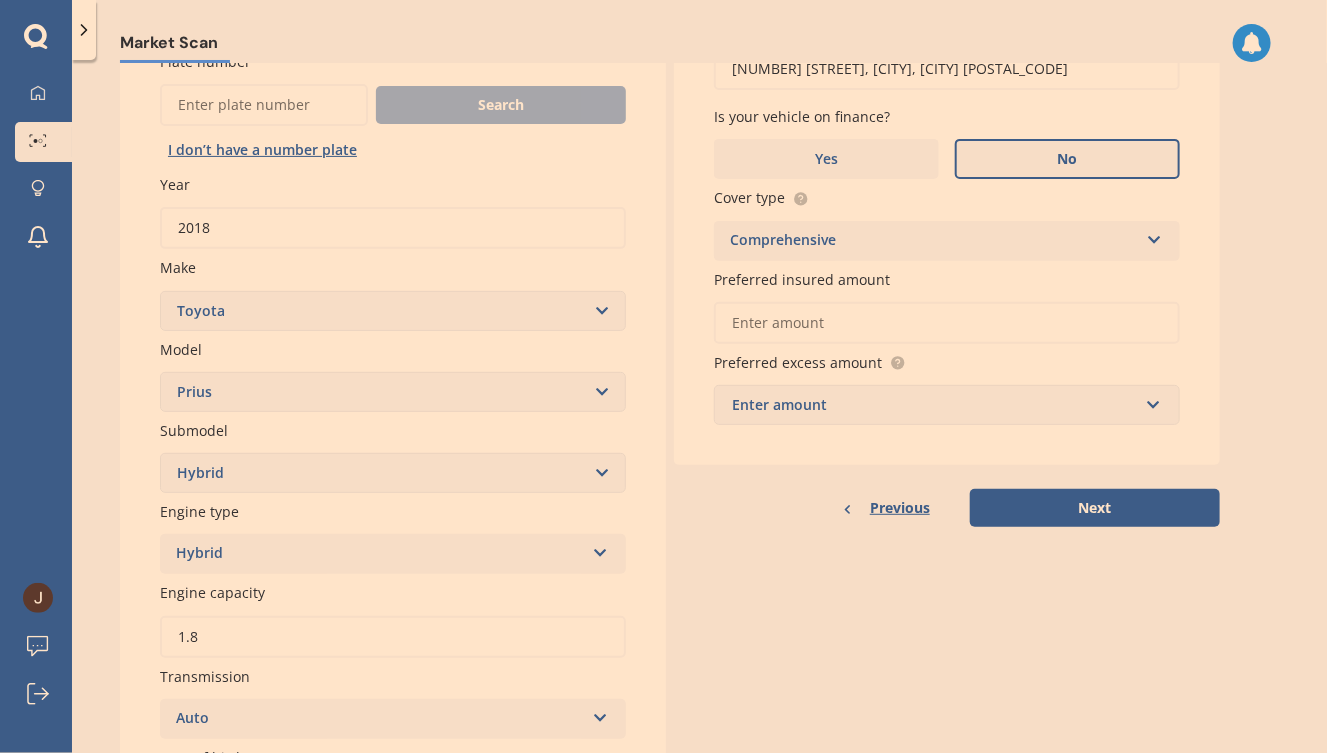 click on "Preferred insured amount" at bounding box center (947, 323) 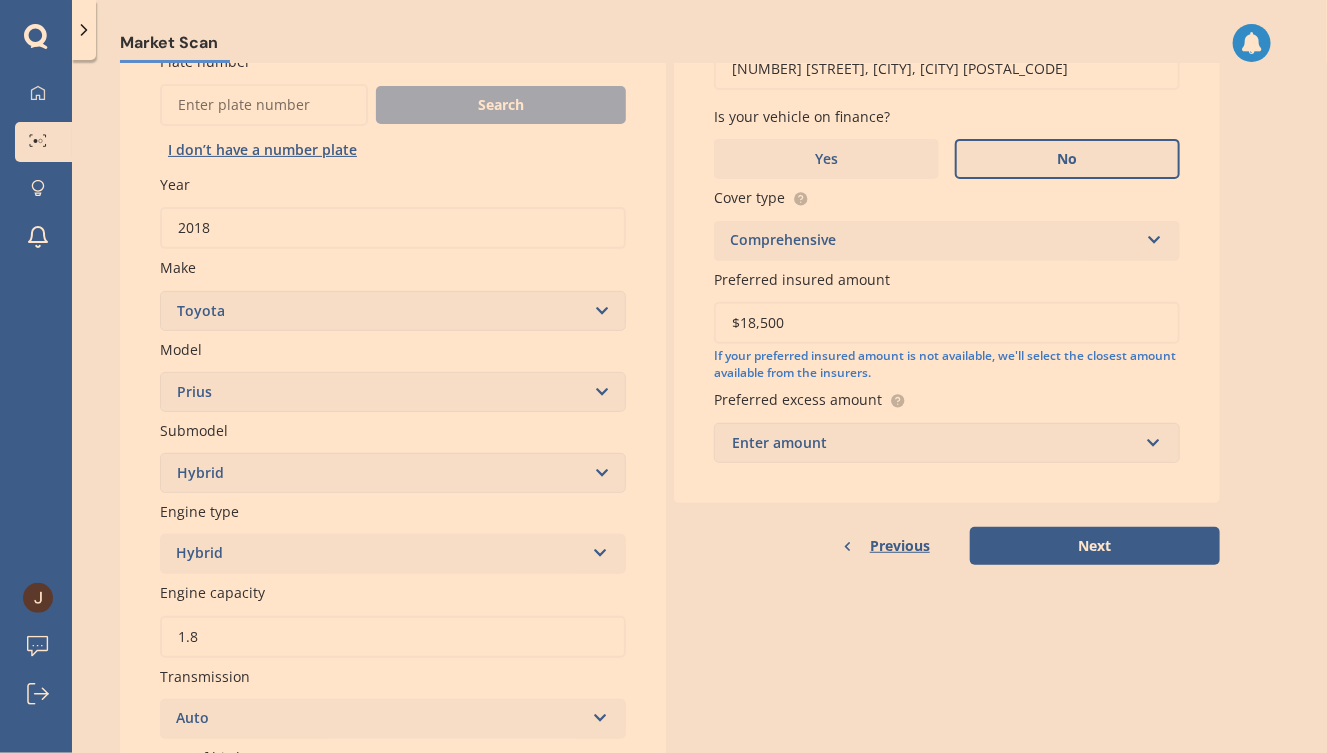 type on "$18,500" 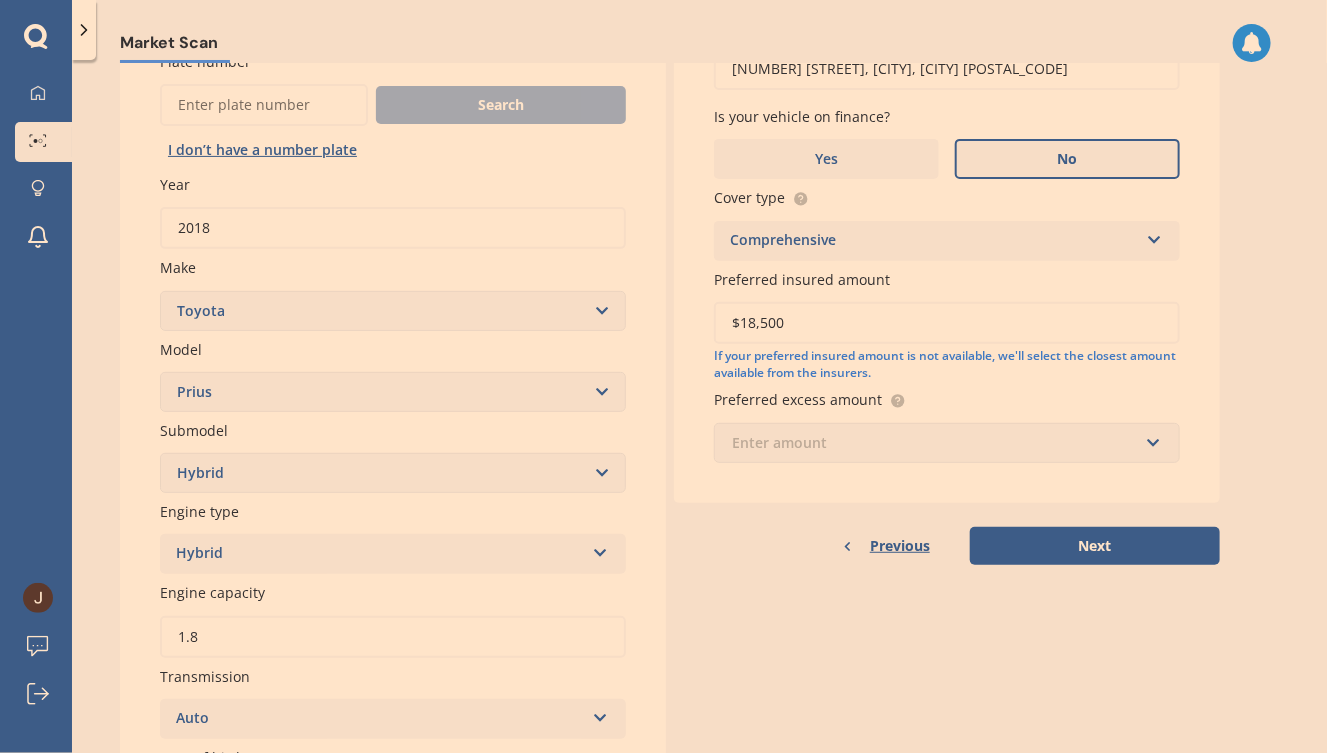 click at bounding box center (940, 443) 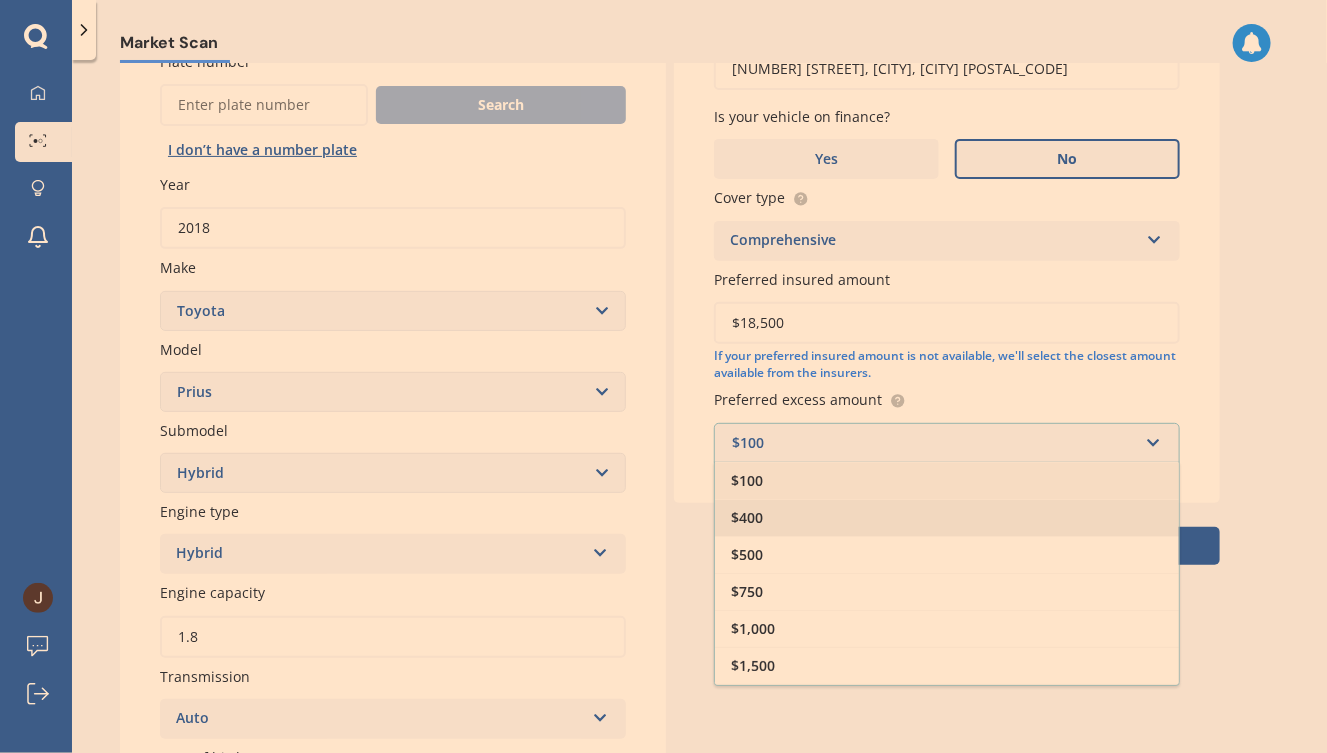 click on "$400" at bounding box center (947, 517) 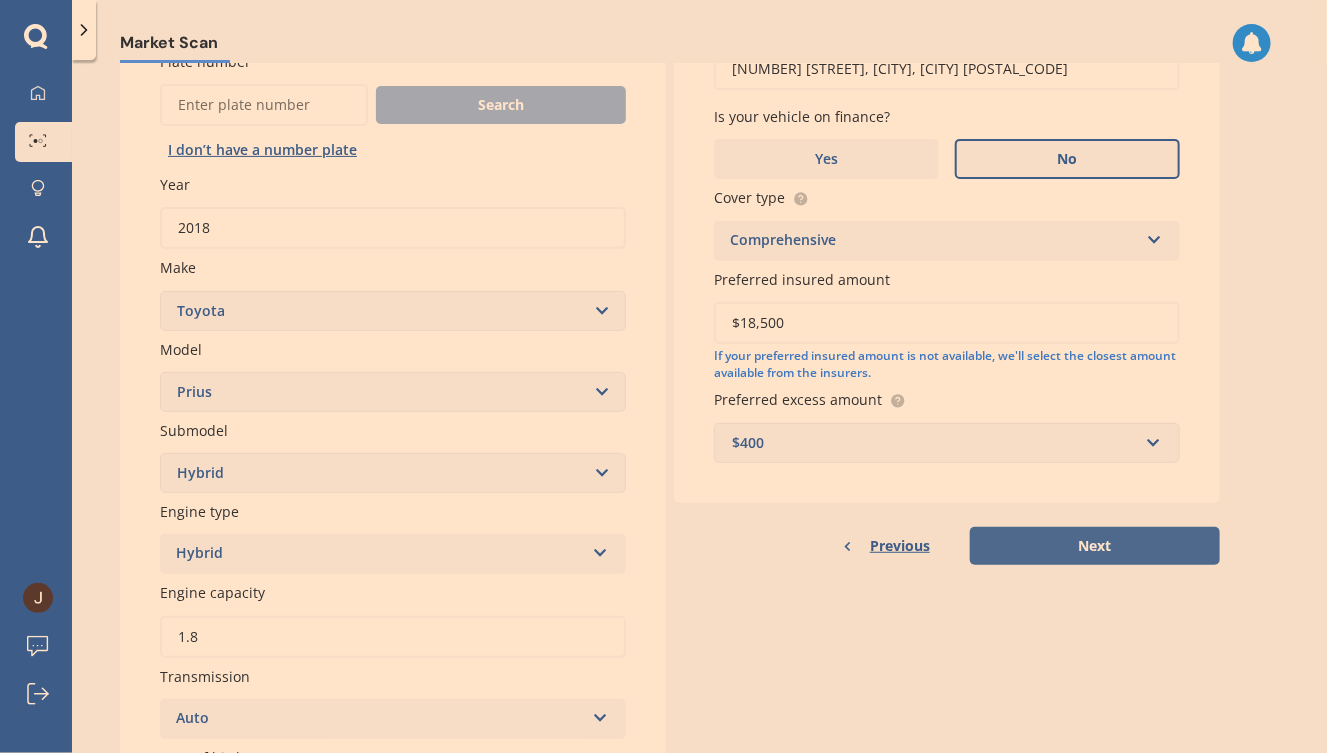click on "Next" at bounding box center (1095, 546) 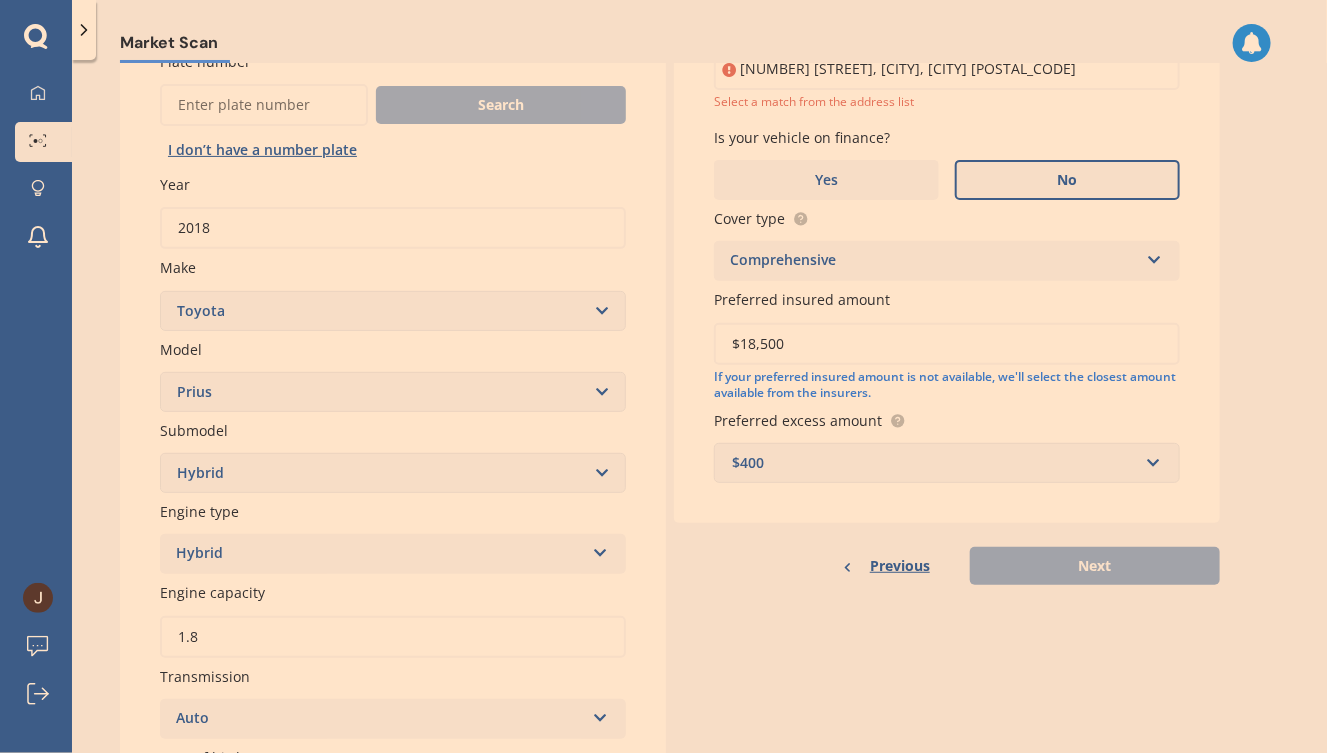scroll, scrollTop: 137, scrollLeft: 0, axis: vertical 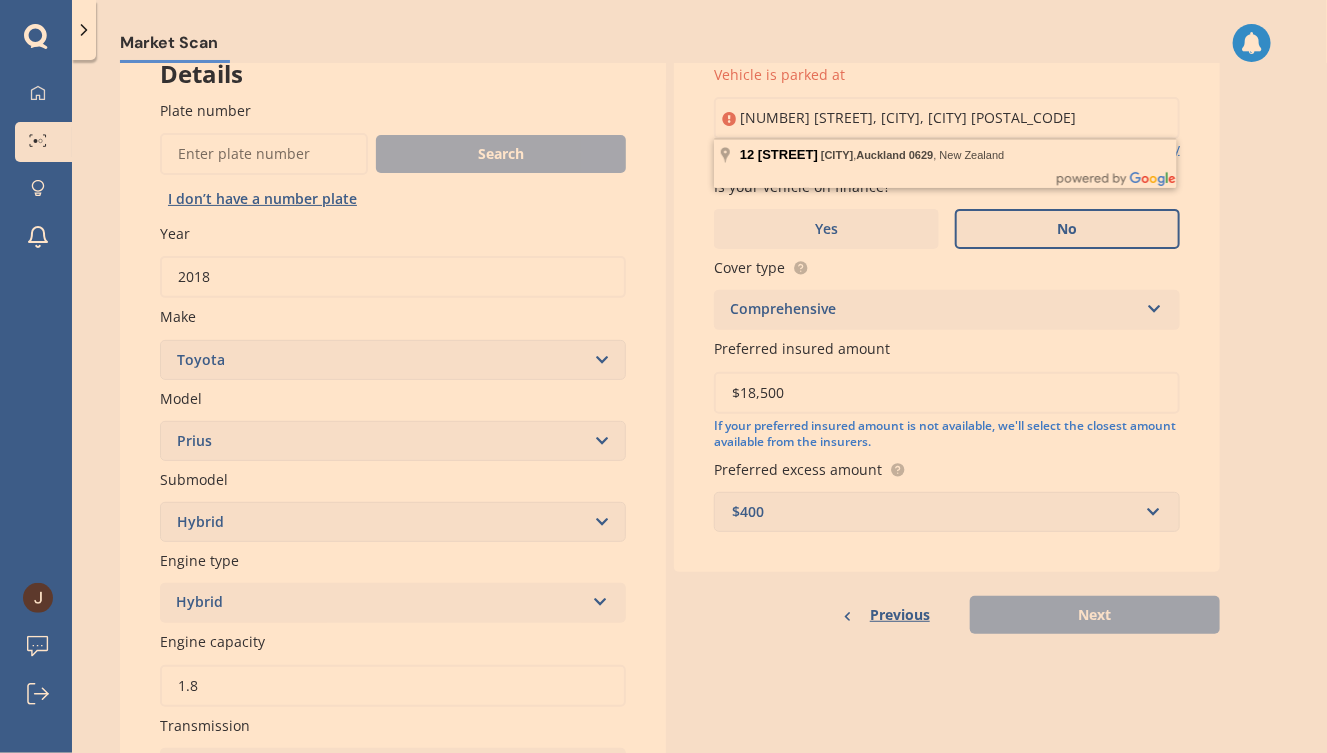 click on "Market Scan Vehicle Market Scan 70 % We just need a few more details to provide an accurate quote Details Plate number Search I don’t have a number plate Year 2018 Make Select make AC ALFA ROMEO ASTON MARTIN AUDI AUSTIN BEDFORD Bentley BMW BYD CADILLAC CAN-AM CHERY CHEVROLET CHRYSLER Citroen CRUISEAIR CUPRA DAEWOO DAIHATSU DAIMLER DAMON DIAHATSU DODGE EXOCET FACTORY FIVE FERRARI FIAT Fiord FLEETWOOD FORD FOTON FRASER GEELY GENESIS GEORGIE BOY GMC GREAT WALL GWM HAVAL HILLMAN HINO HOLDEN HOLIDAY RAMBLER HONDA HUMMER HYUNDAI INFINITI ISUZU IVECO JAC JAECOO JAGUAR JEEP KGM KIA LADA LAMBORGHINI LANCIA LANDROVER LDV LEAPMOTOR LEXUS LINCOLN LOTUS LUNAR M.G M.G. MAHINDRA MASERATI MAZDA MCLAREN MERCEDES AMG Mercedes Benz MERCEDES-AMG MERCURY MINI Mitsubishi MORGAN MORRIS NEWMAR Nissan OMODA OPEL OXFORD PEUGEOT Plymouth Polestar PONTIAC PORSCHE PROTON RAM Range Rover Rayne RENAULT ROLLS ROYCE ROVER SAAB SATURN SEAT SHELBY SKODA SMART SSANGYONG SUBARU SUZUKI TATA TESLA TIFFIN Toyota TRIUMPH TVR Vauxhall VOLKSWAGEN ZX" at bounding box center [699, 410] 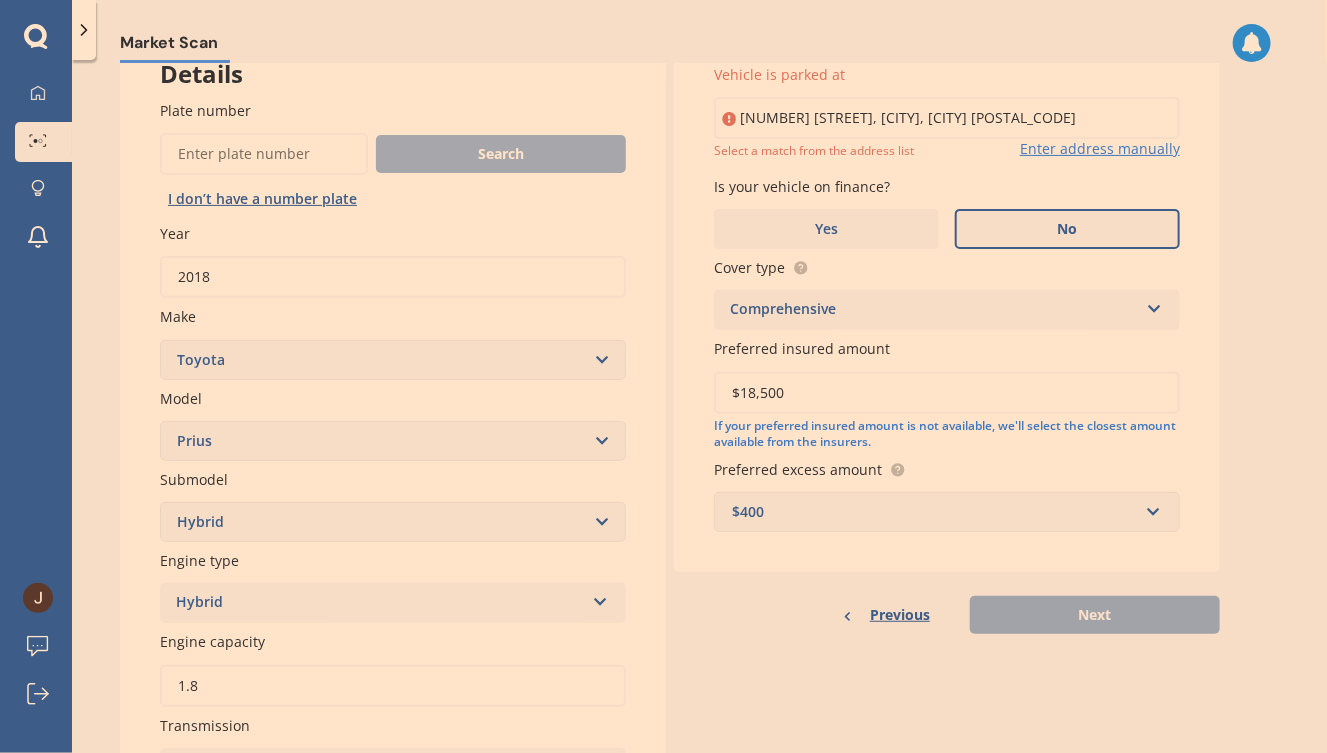 click on "12 Waverley Avenue, Glenfield, Auckland 0629" at bounding box center [947, 118] 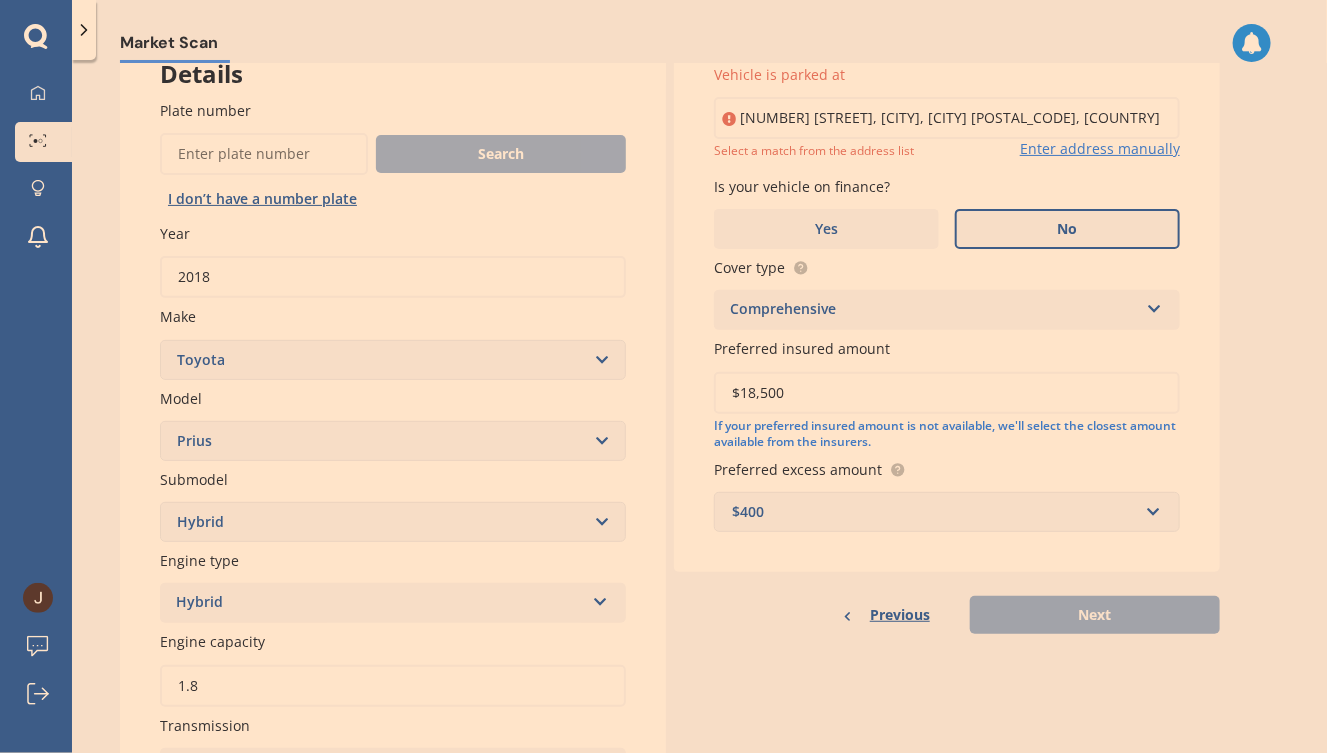 type on "12 Waverley Avenue, Glenfield, Auckland 0629" 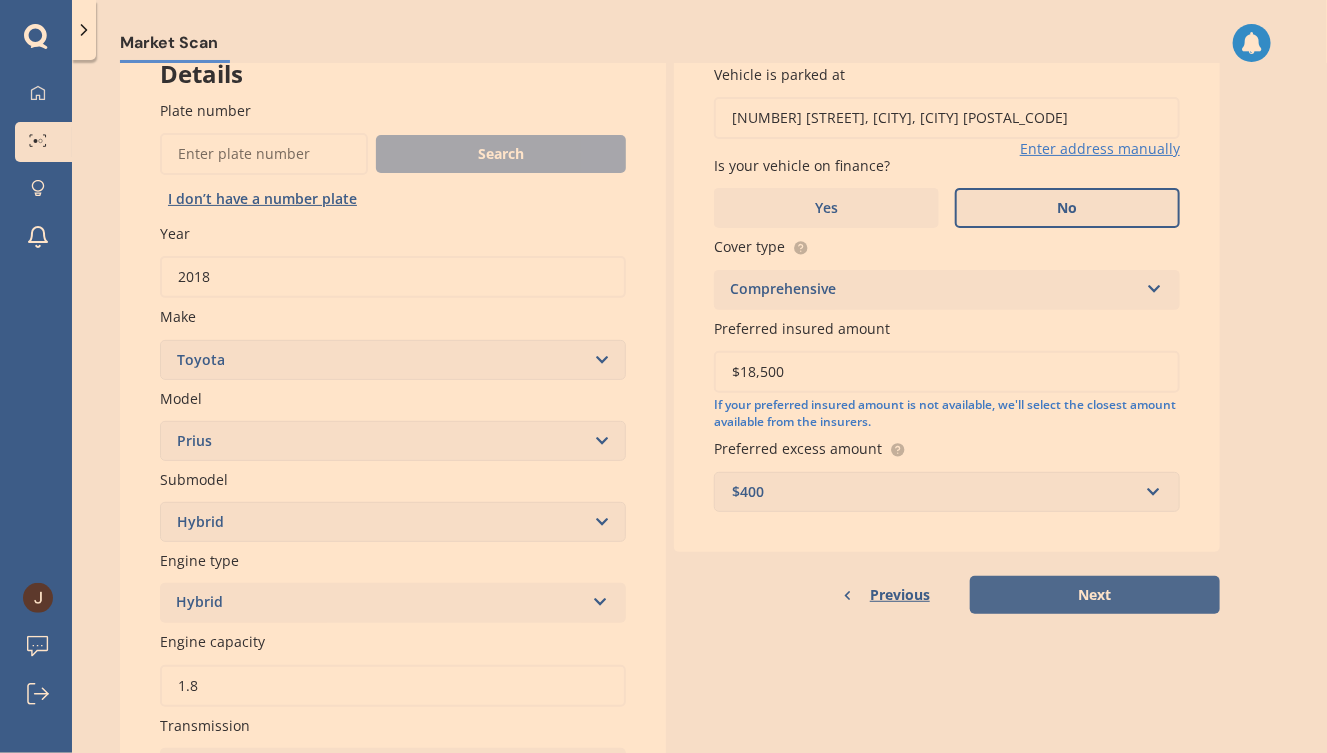 click on "Next" at bounding box center (1095, 595) 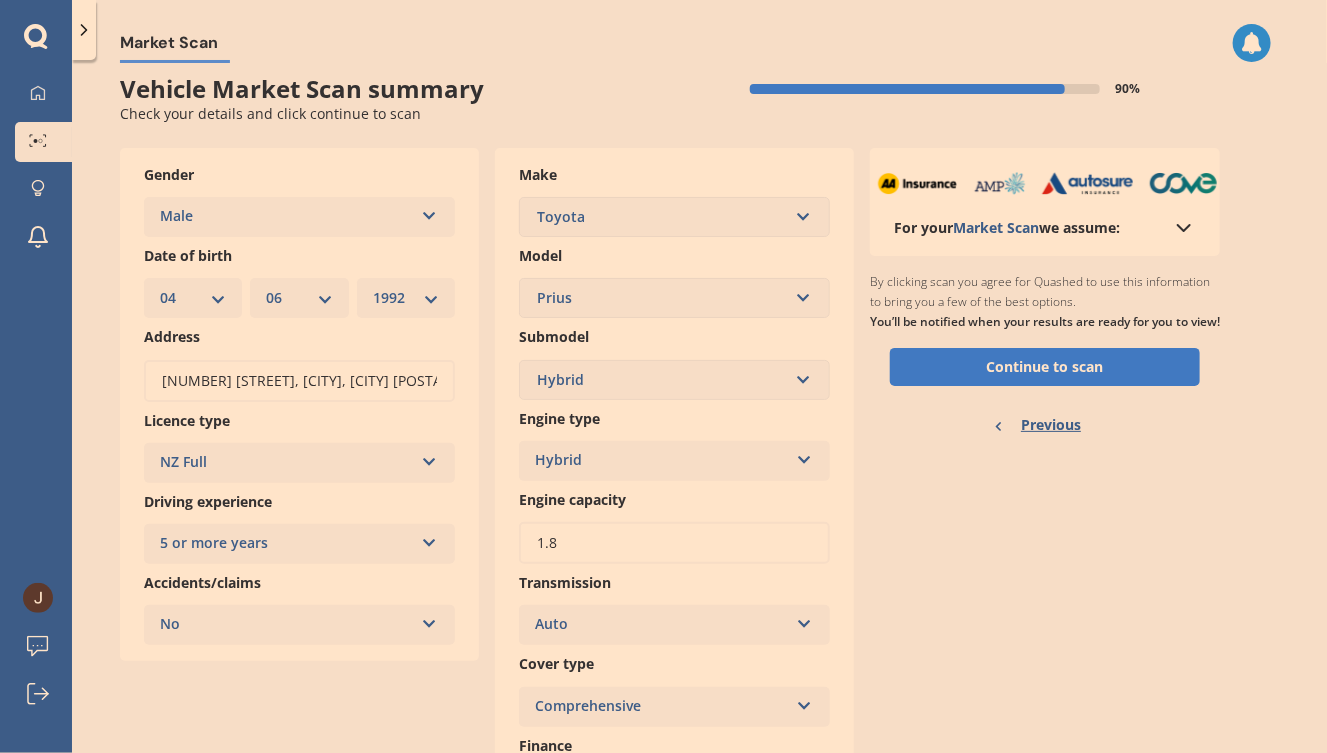 scroll, scrollTop: 0, scrollLeft: 0, axis: both 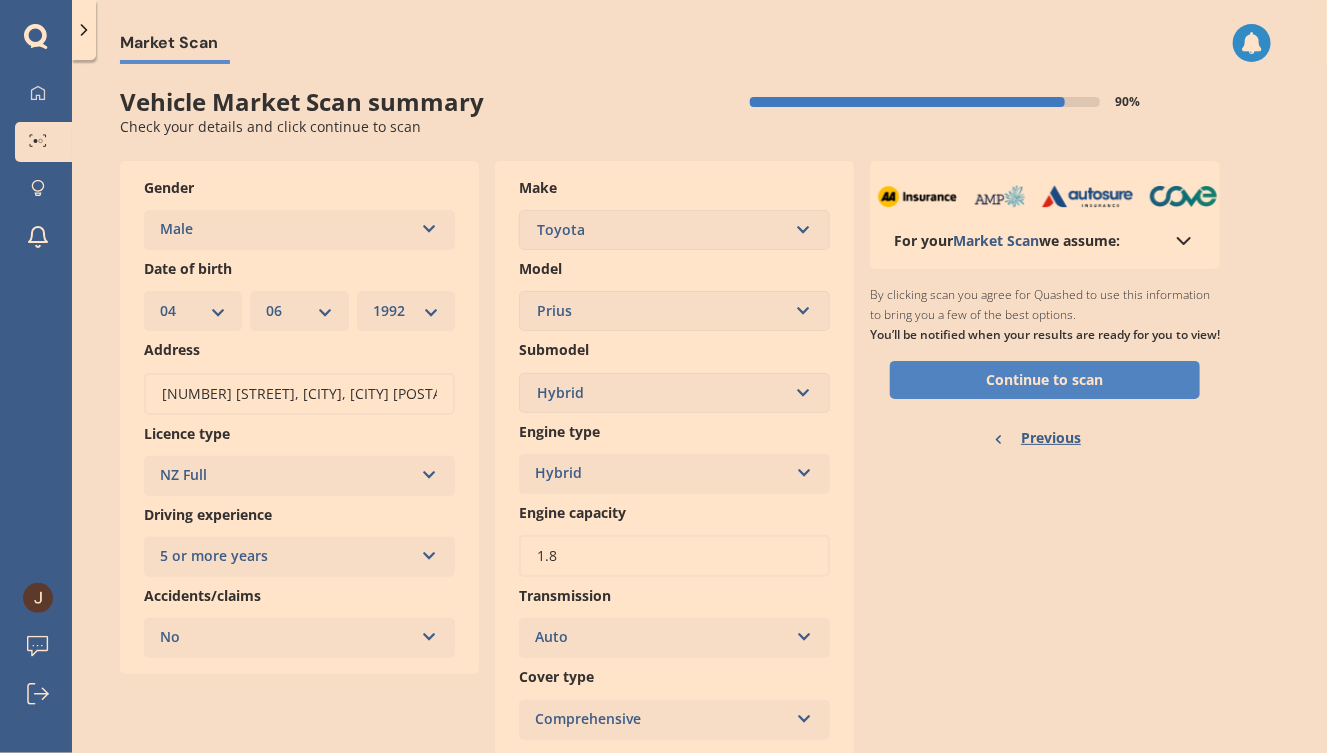 click on "Continue to scan" at bounding box center (1045, 380) 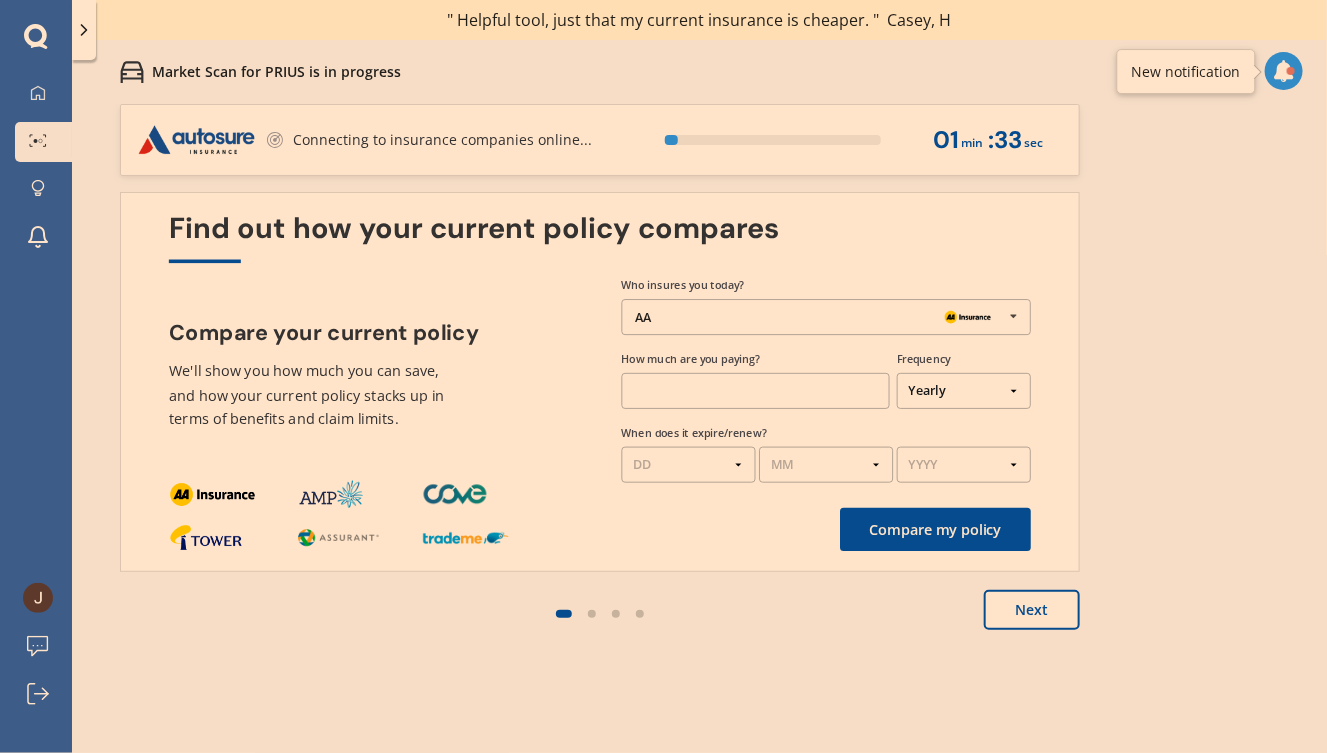 click on "Next" at bounding box center (1032, 610) 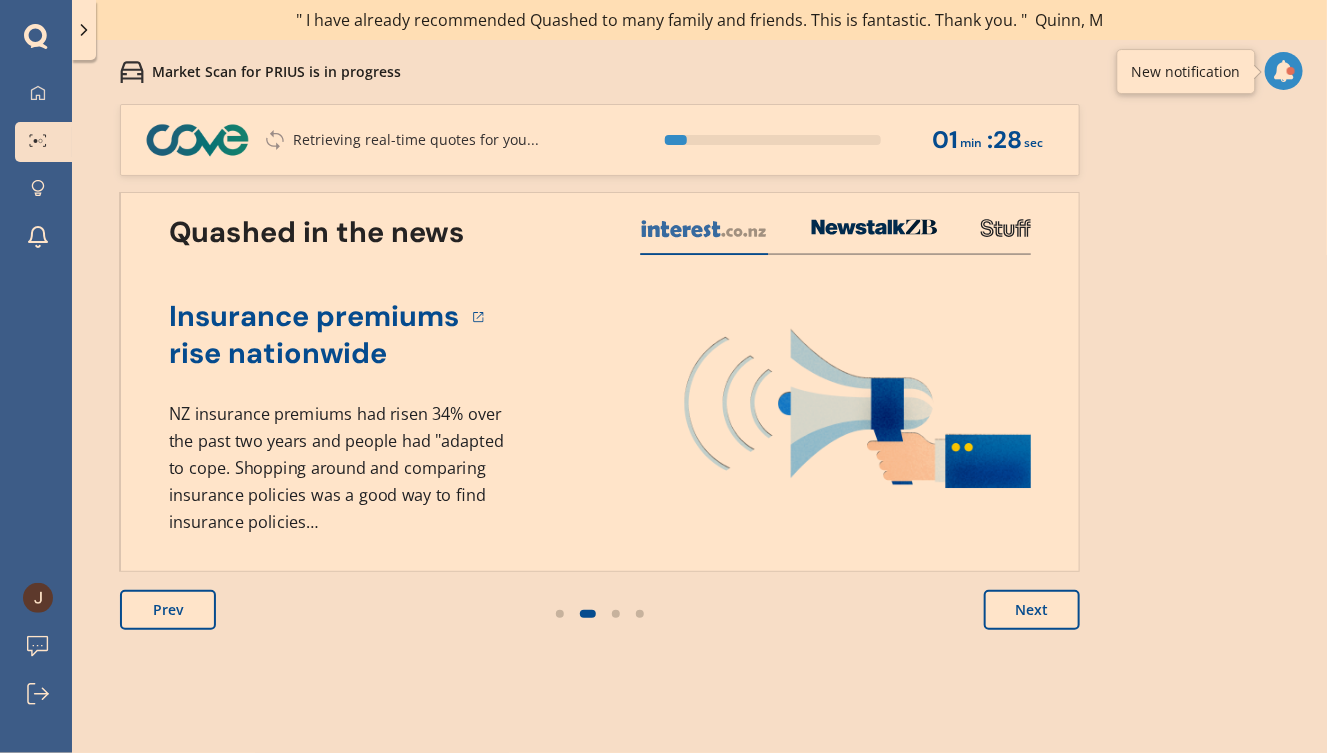 click on "Next" at bounding box center [1032, 610] 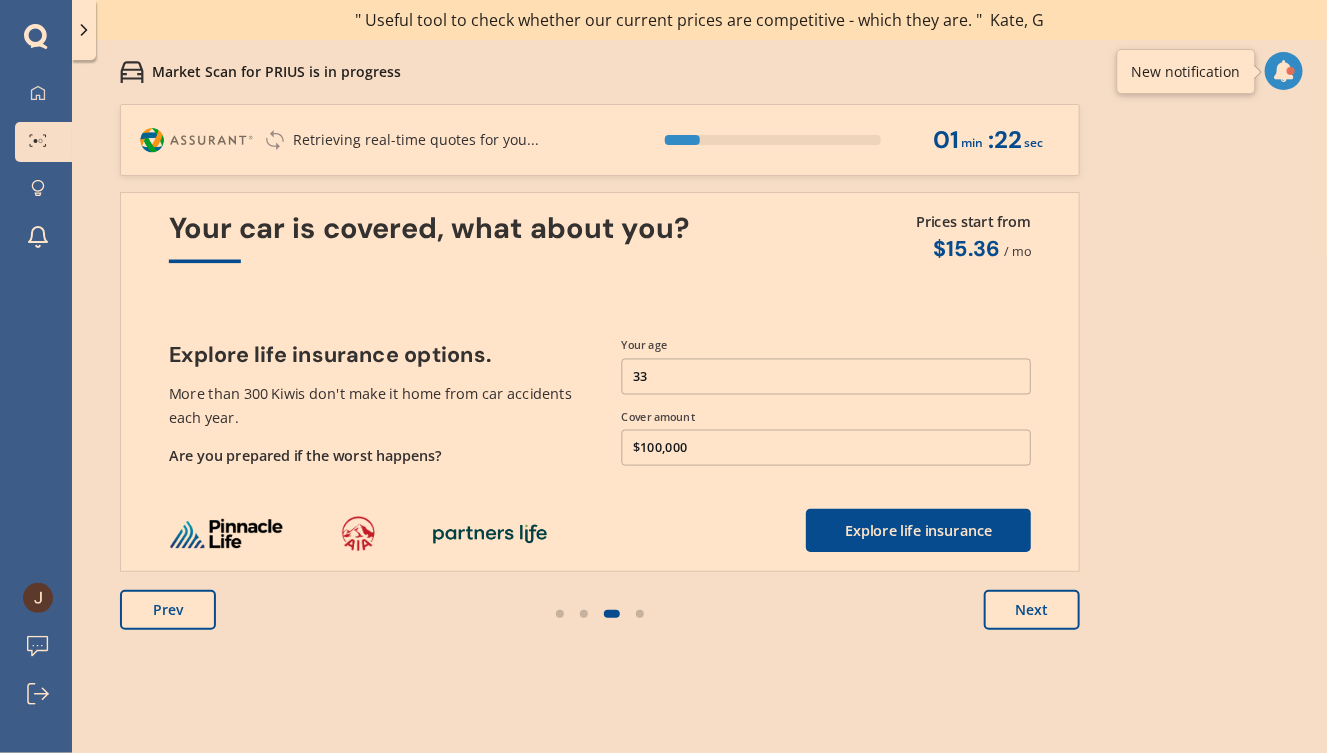click on "Next" at bounding box center (1032, 610) 